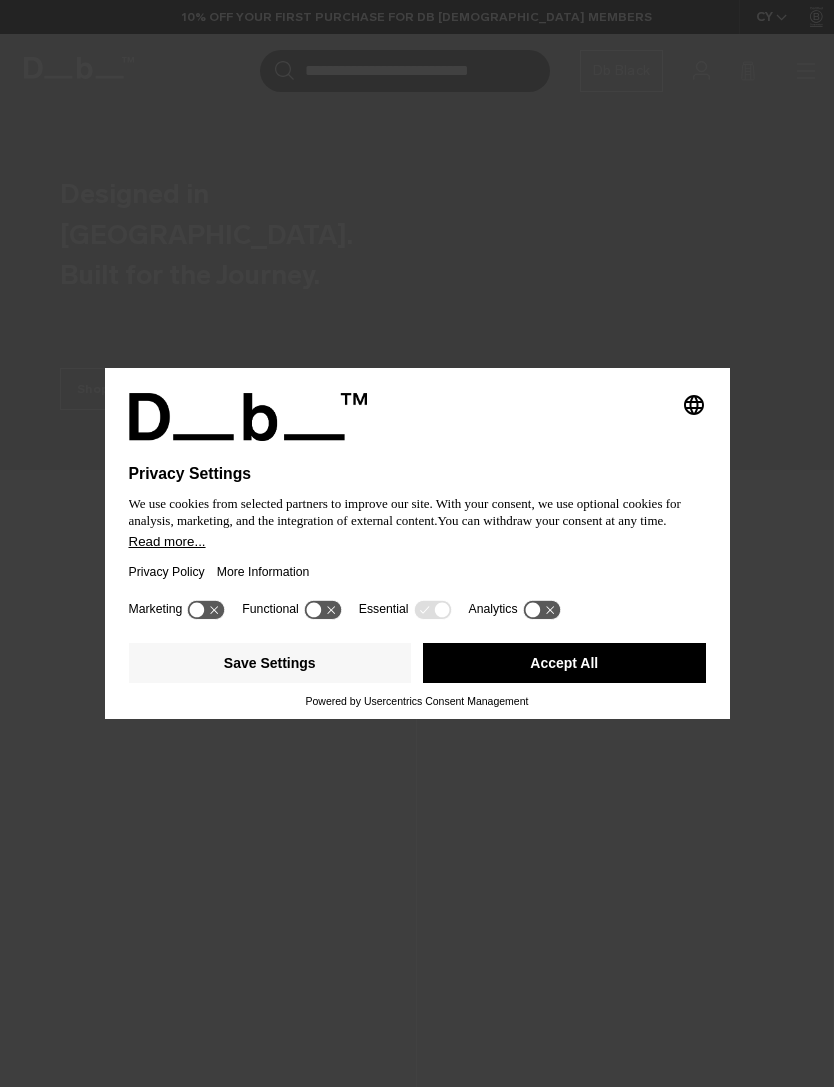 scroll, scrollTop: 0, scrollLeft: 0, axis: both 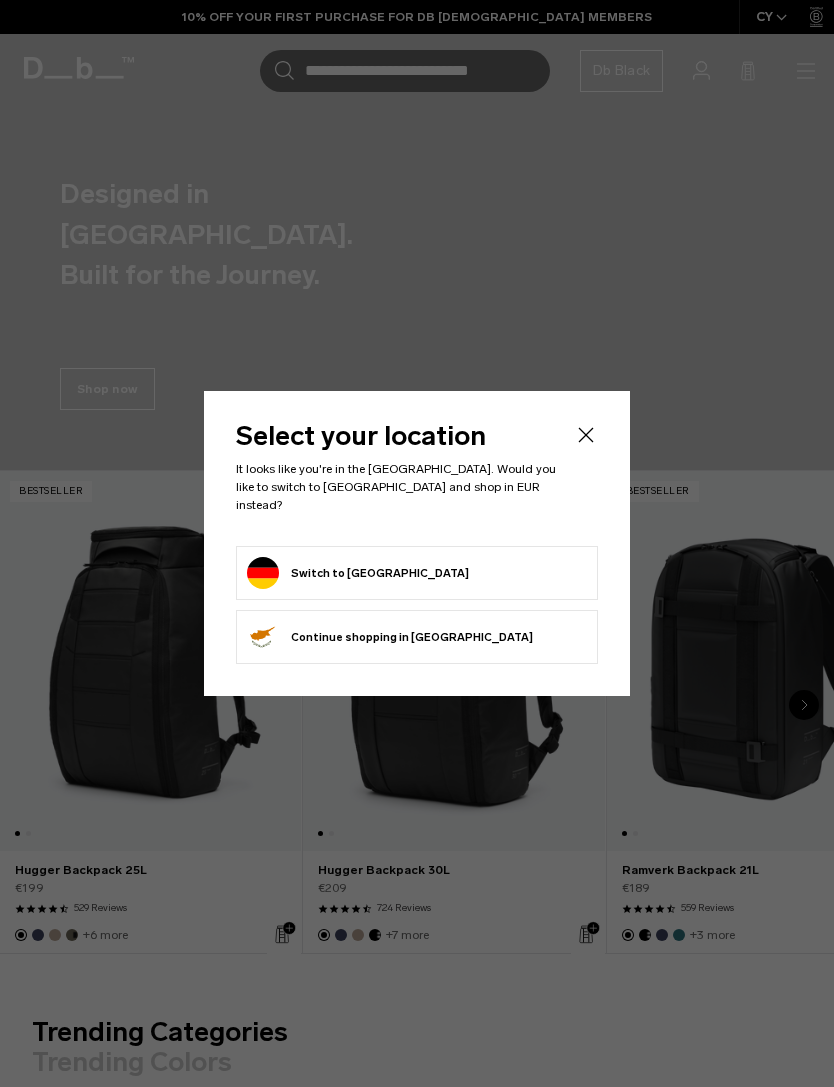 click on "Select your location
It looks like you're in the Germany. Would you like to switch to Germany and shop in EUR instead?
Switch to Germany
Continue browsing Cyprus store
Continue shopping in Cyprus" 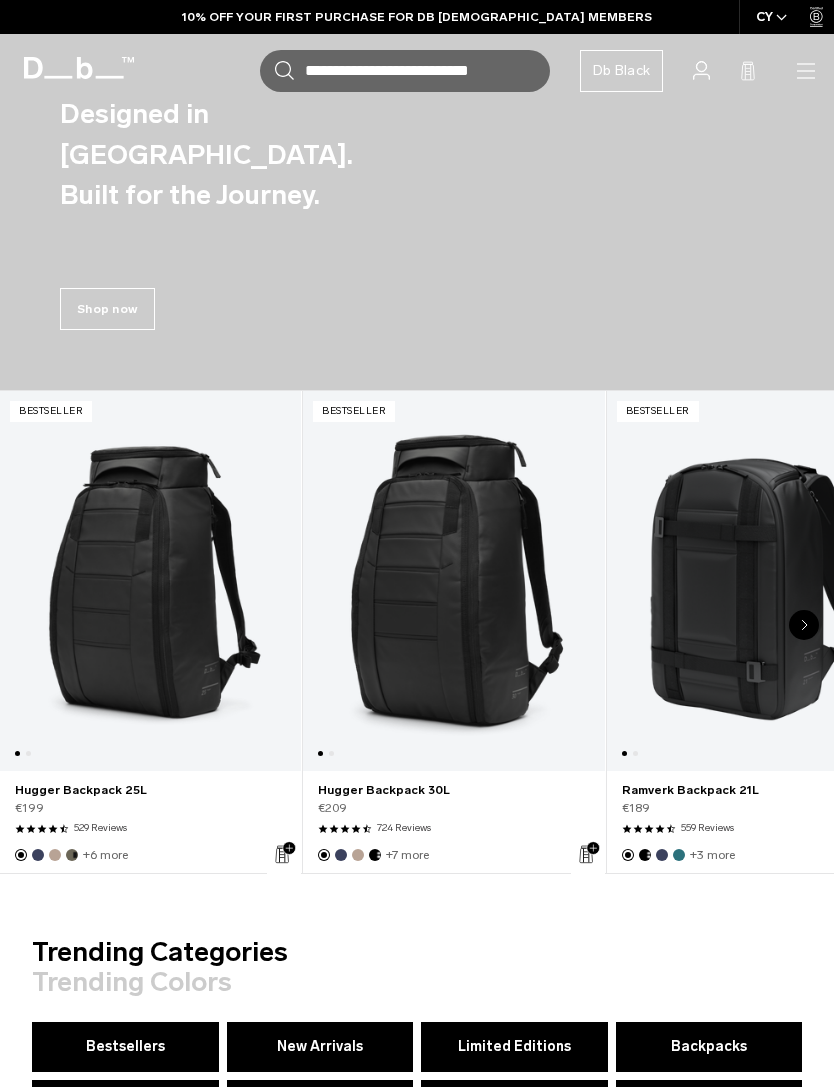 scroll, scrollTop: 134, scrollLeft: 0, axis: vertical 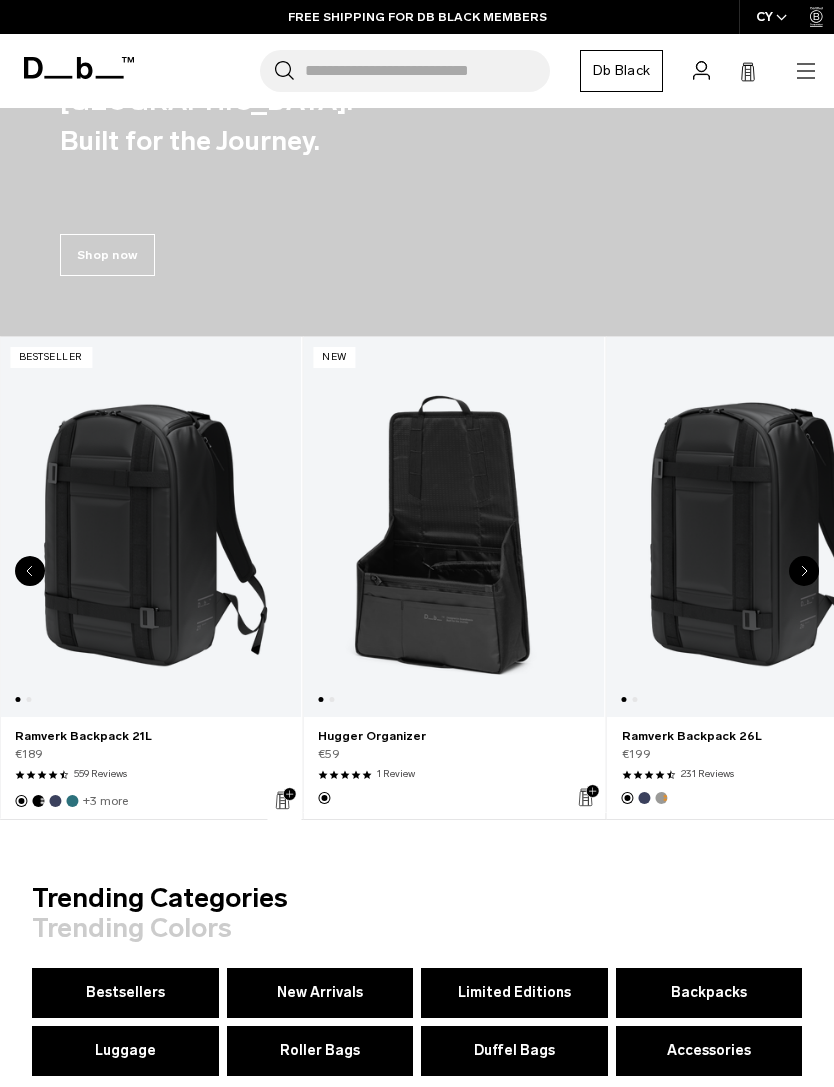 click at bounding box center (150, 527) 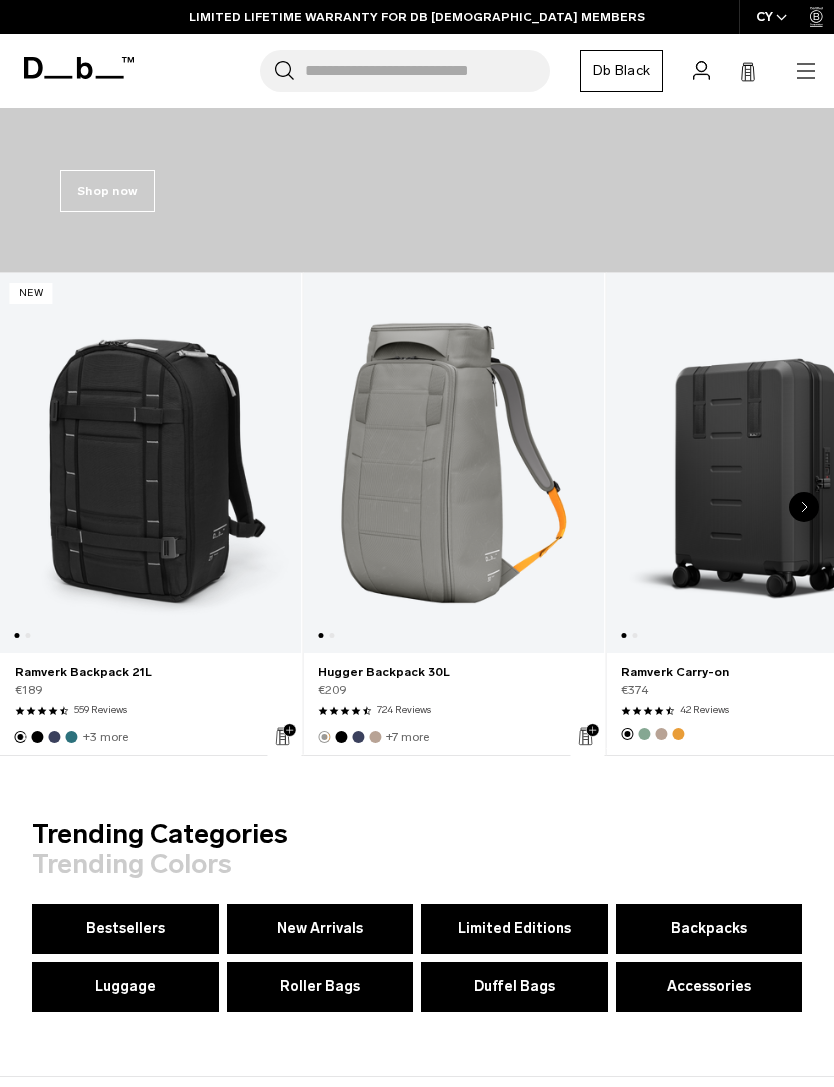 click at bounding box center (150, 463) 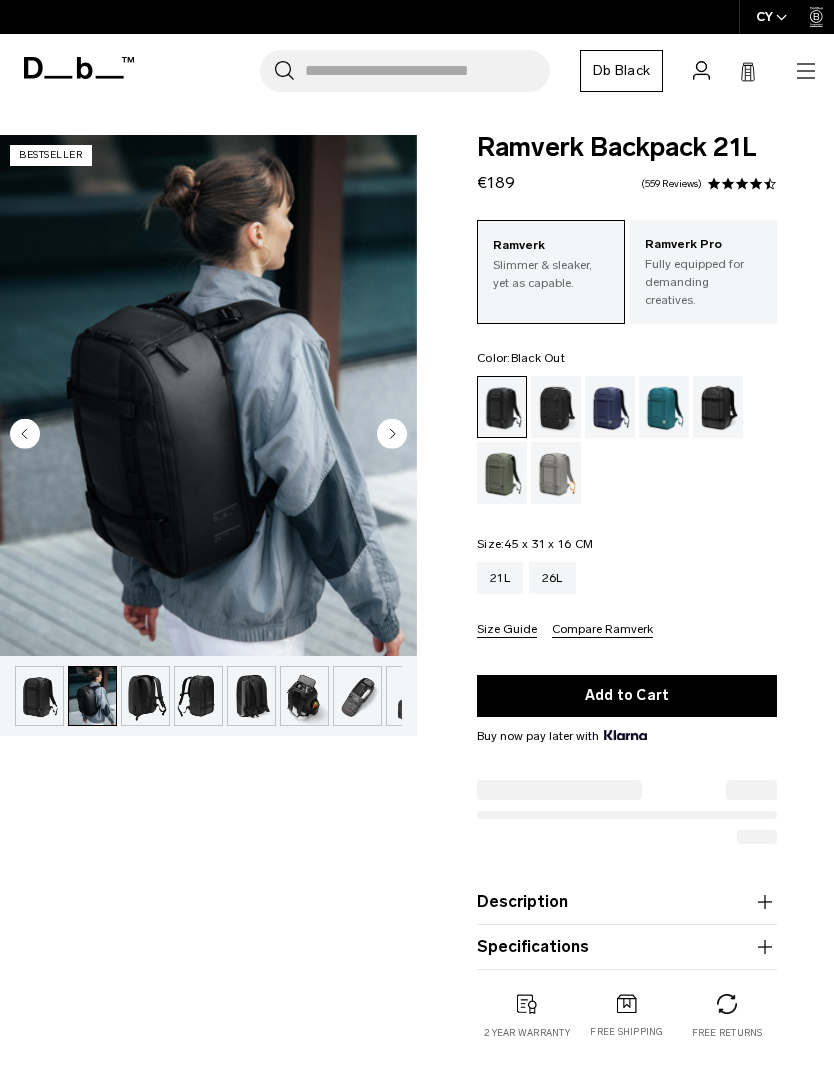 scroll, scrollTop: 0, scrollLeft: 0, axis: both 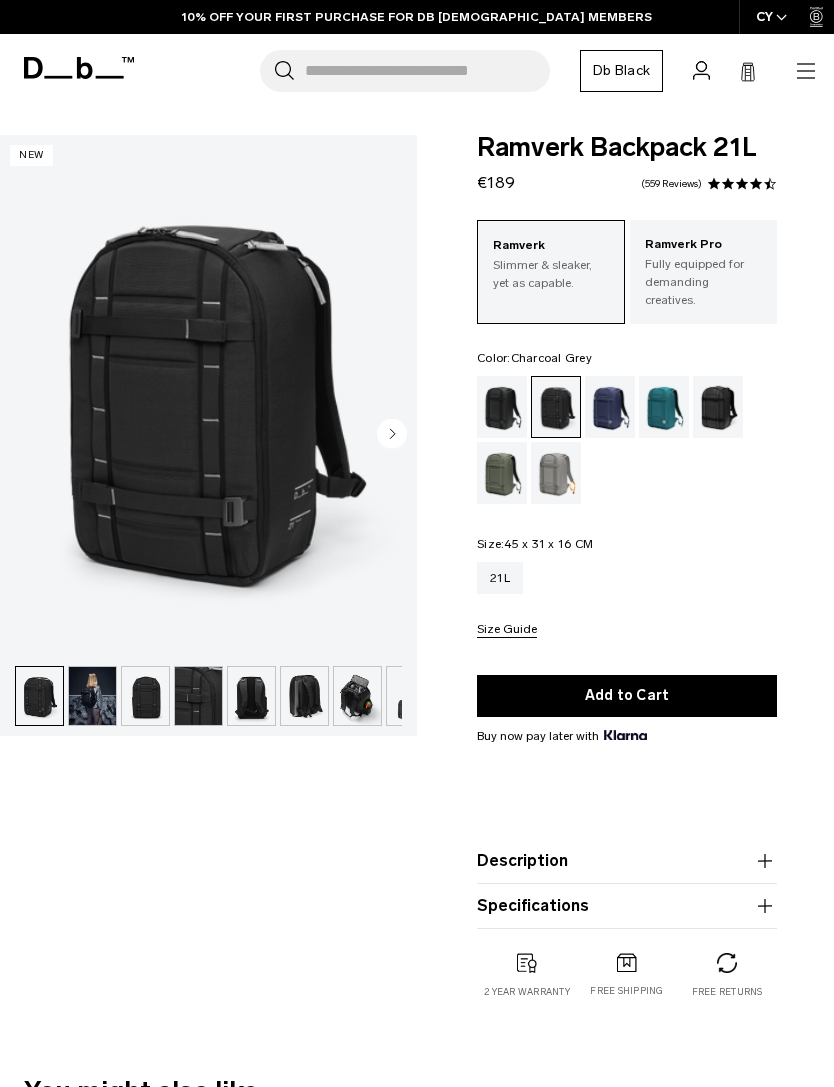 click on "Fully equipped for demanding creatives." at bounding box center [704, 282] 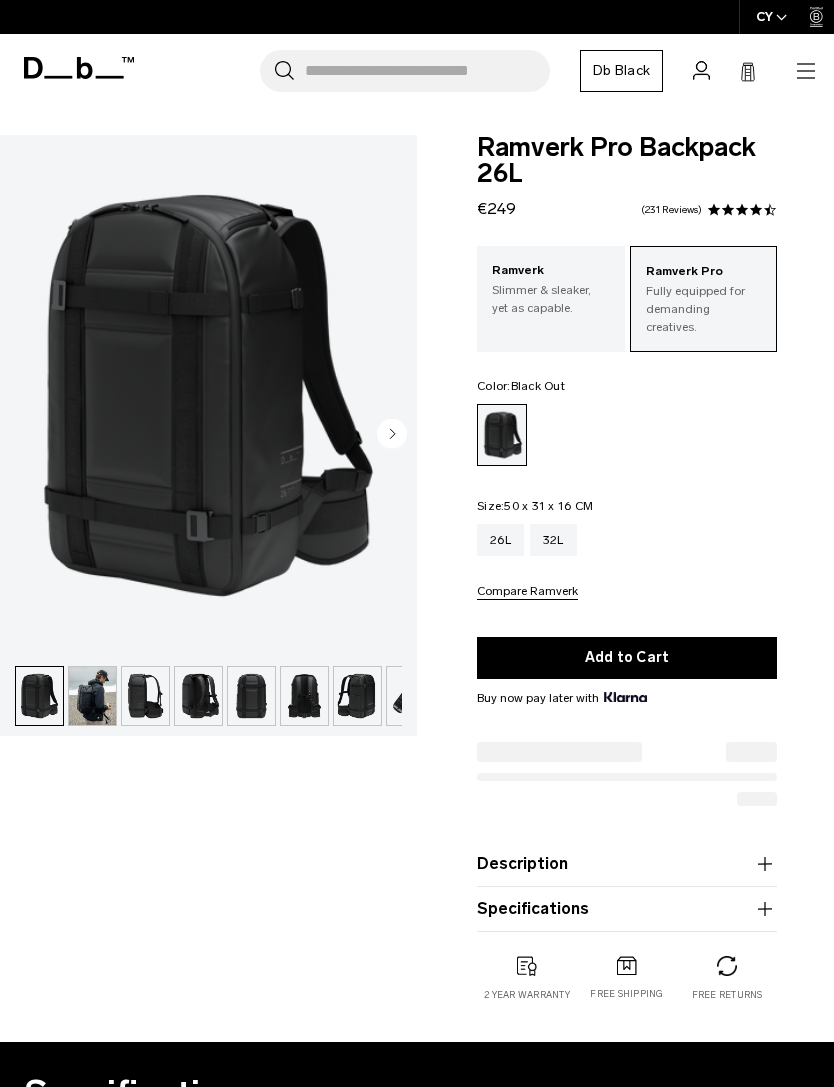 scroll, scrollTop: 0, scrollLeft: 0, axis: both 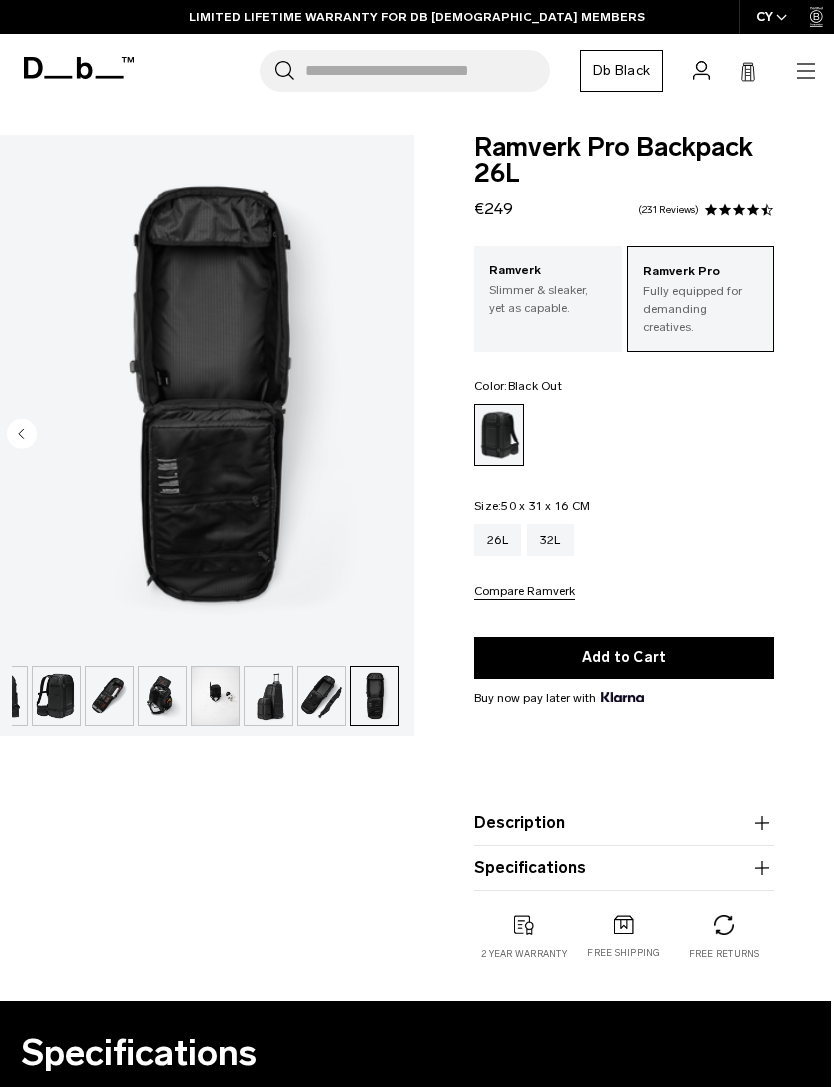 click on "Slimmer & sleaker, yet as capable." at bounding box center (548, 299) 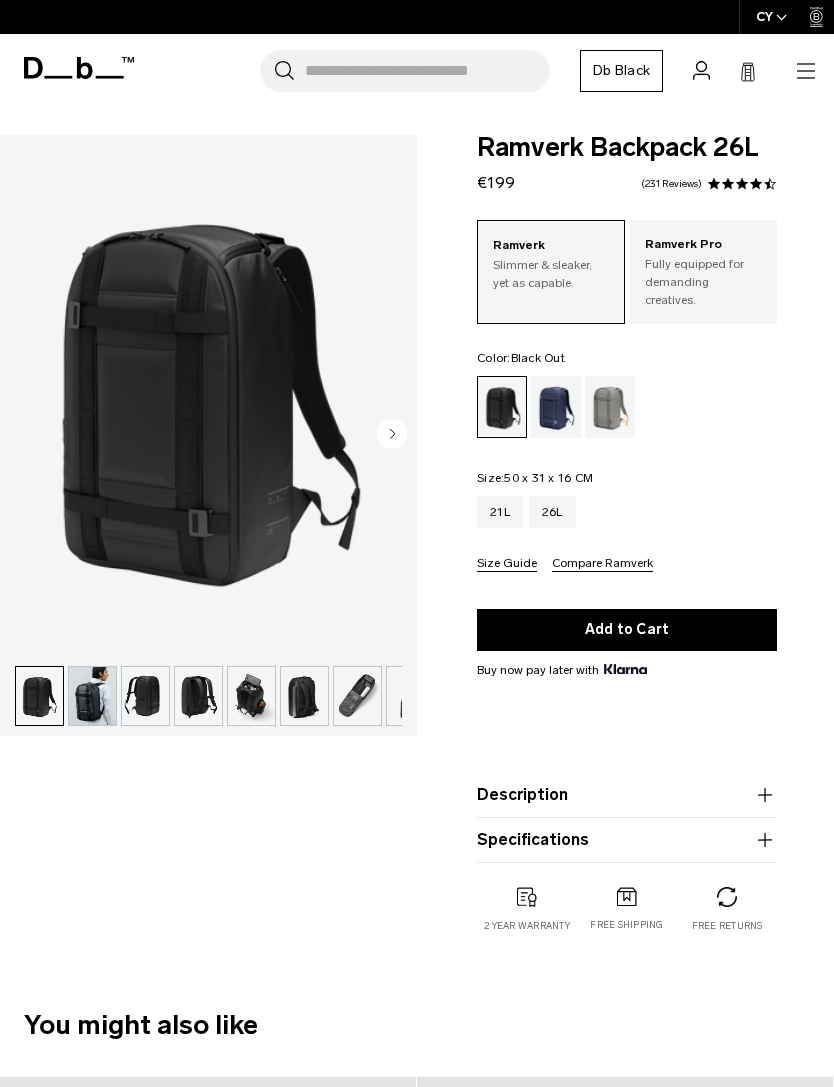 scroll, scrollTop: 0, scrollLeft: 0, axis: both 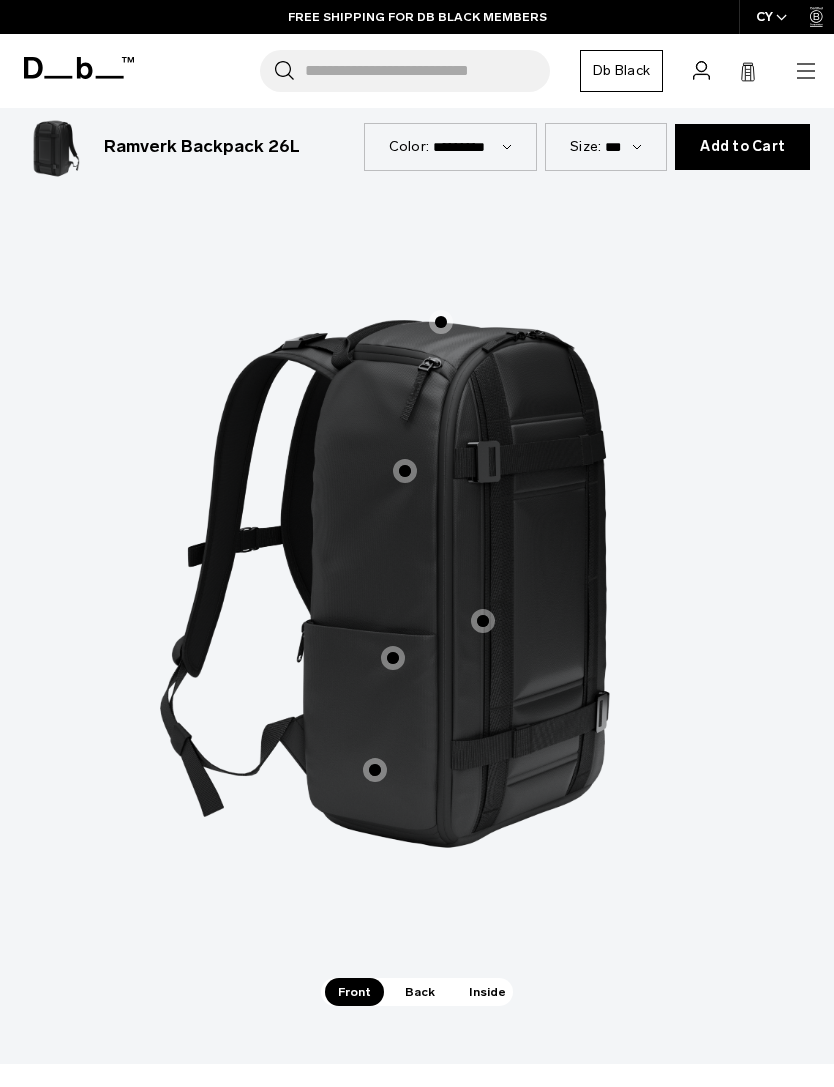 click on "IATA Carry-on approved" at bounding box center (405, 471) 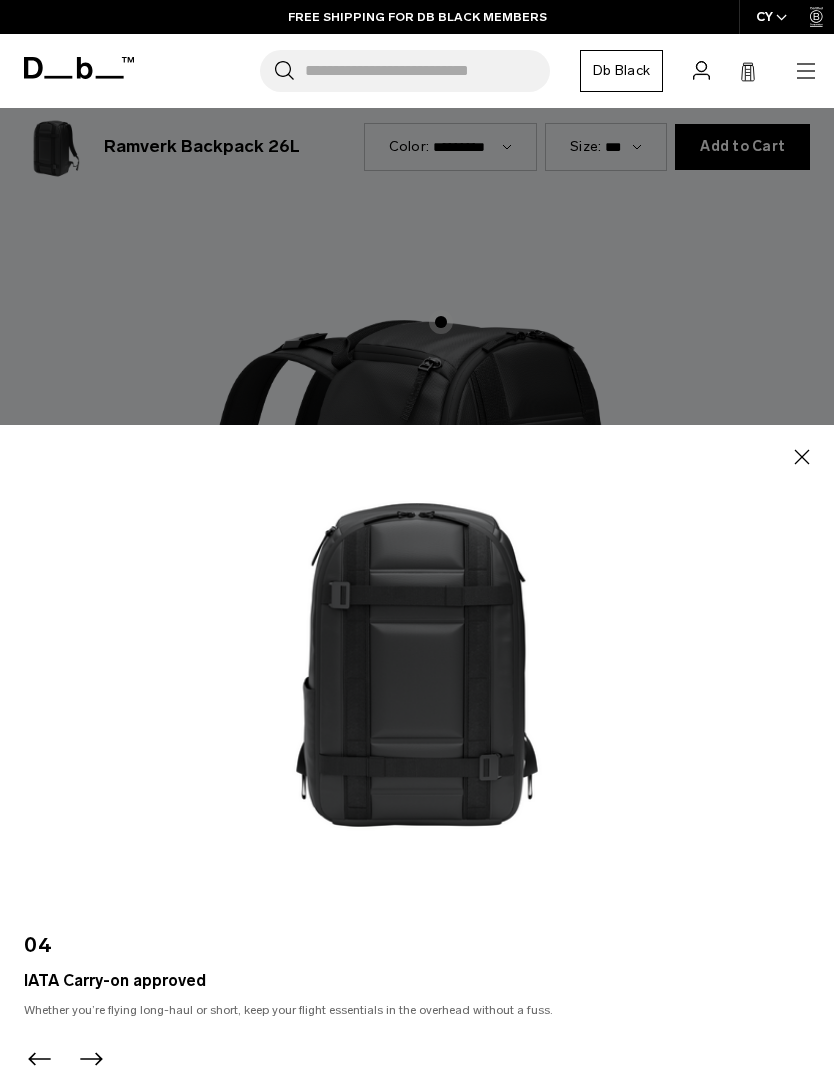 click at bounding box center [417, 543] 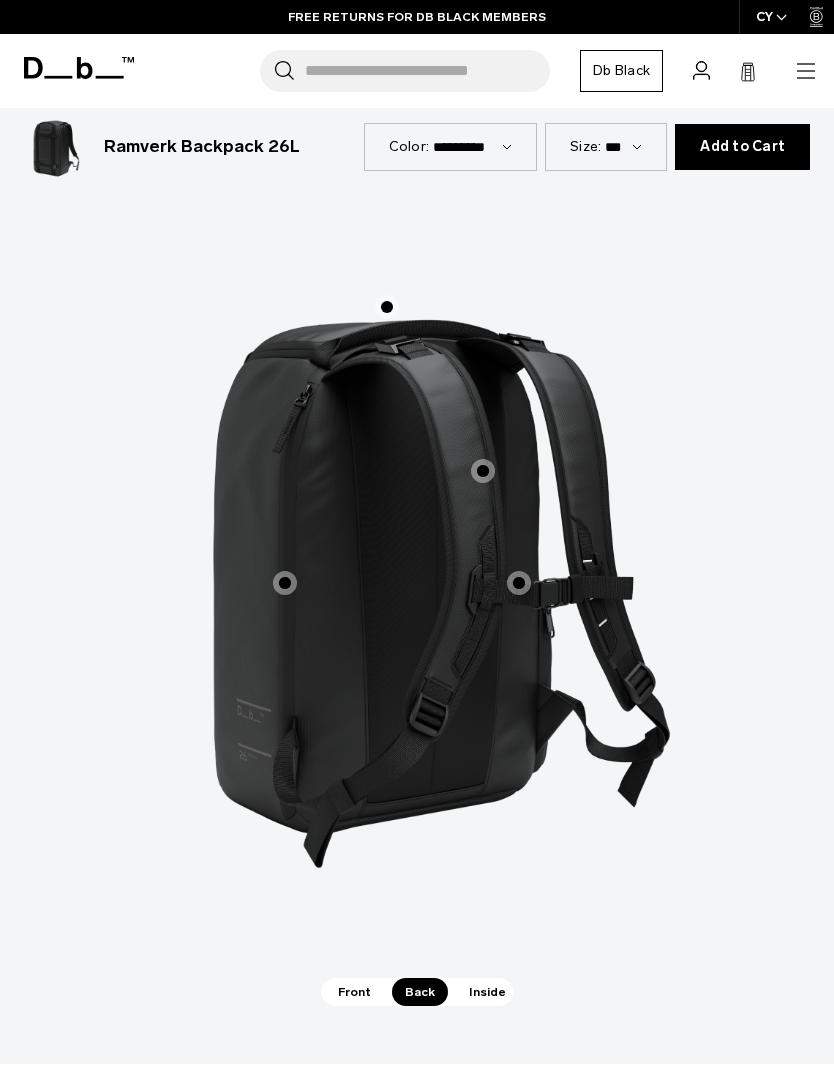 click on "Laptop Pocket" at bounding box center [285, 583] 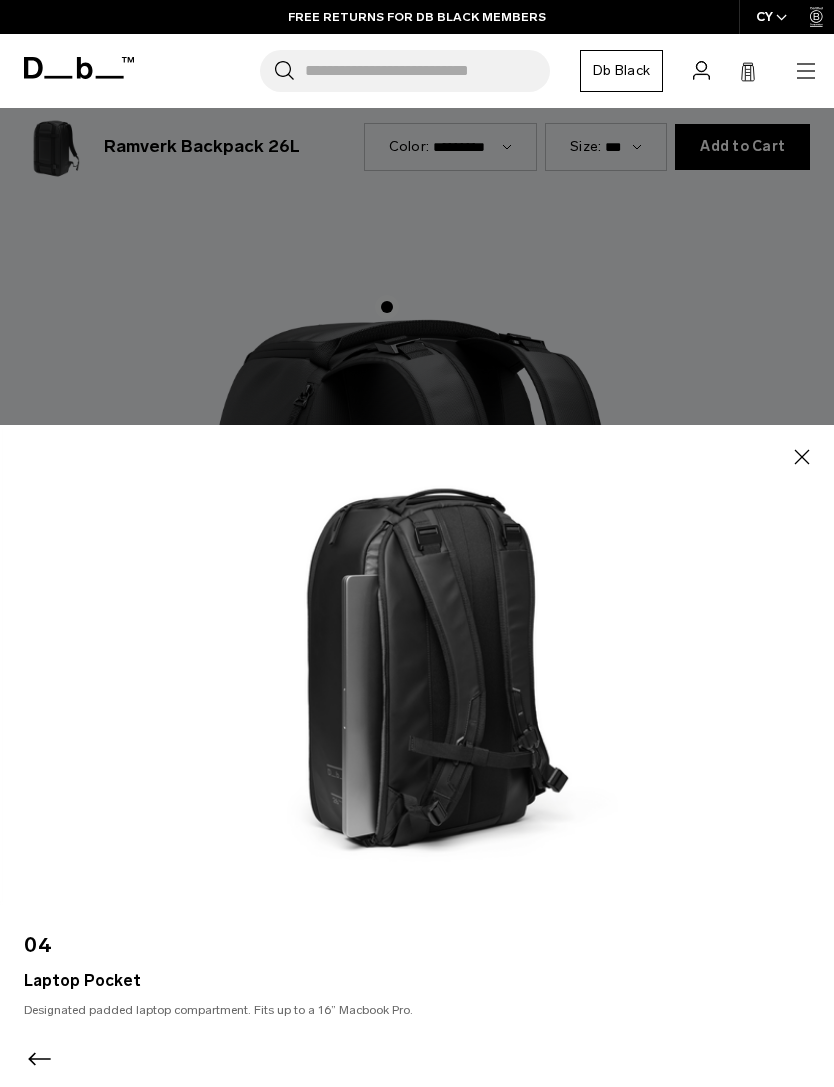 click at bounding box center (417, 665) 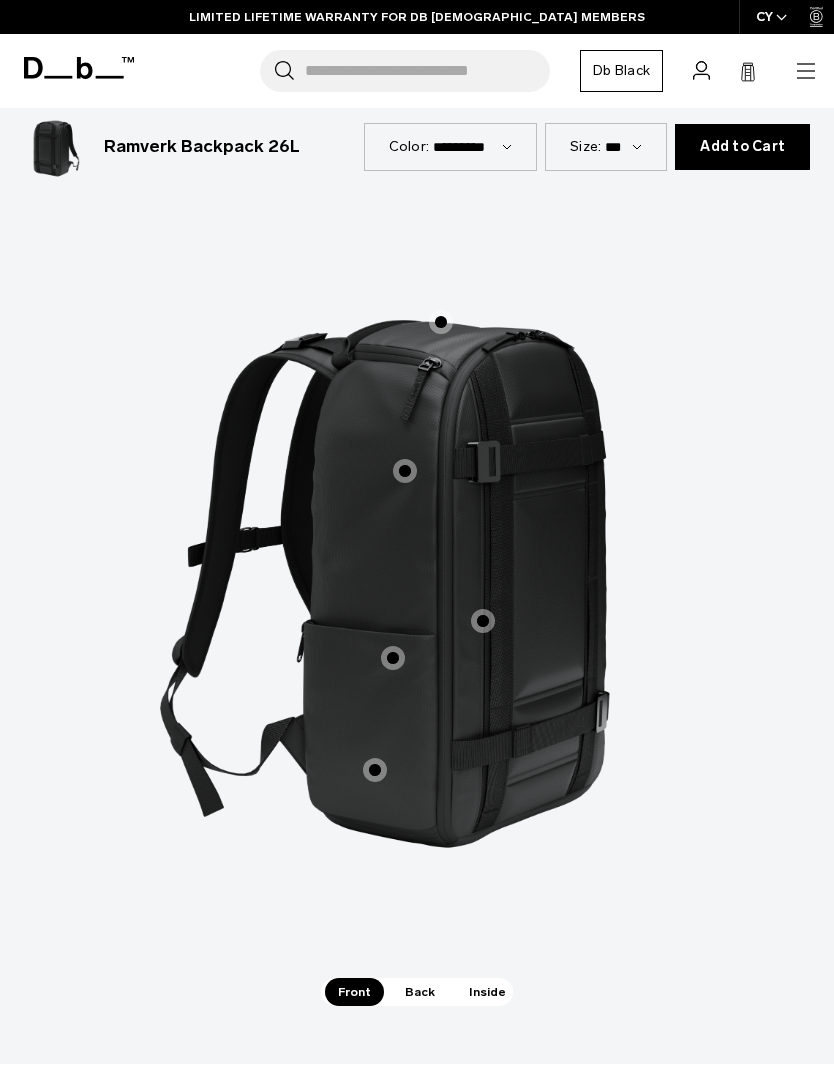 click on "Superior Structure & Protection" at bounding box center [375, 770] 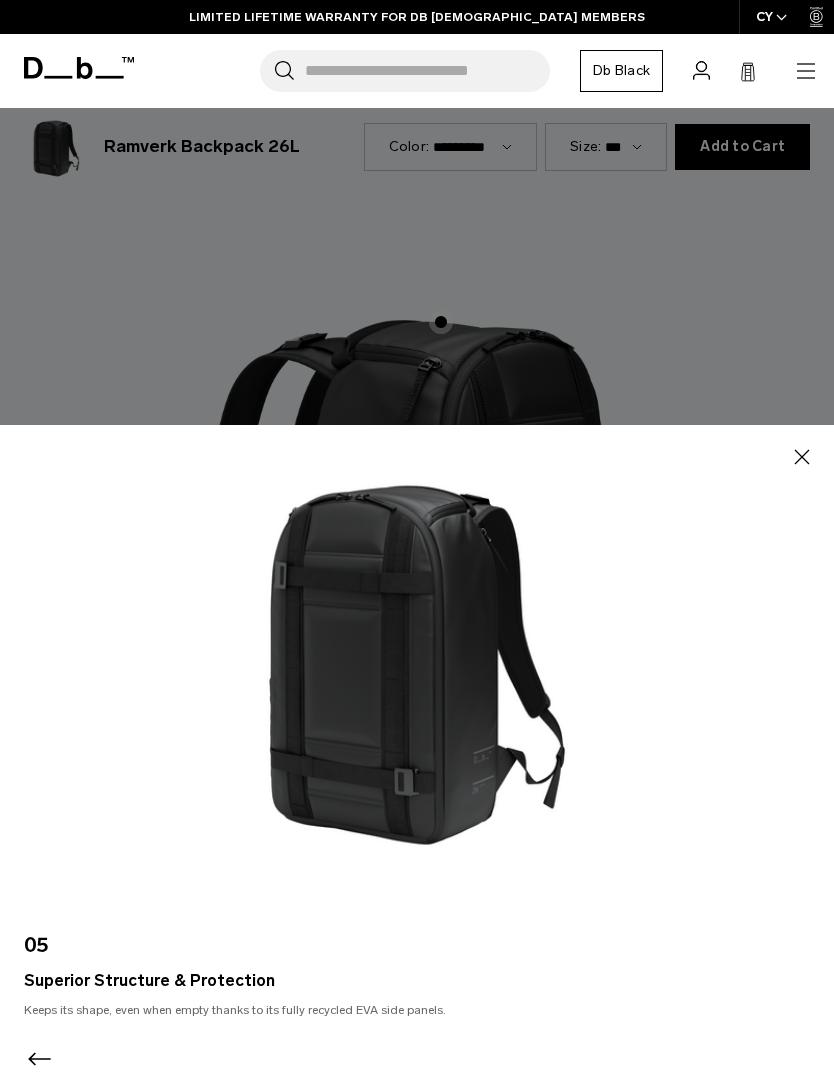 click on "Close" at bounding box center (802, 457) 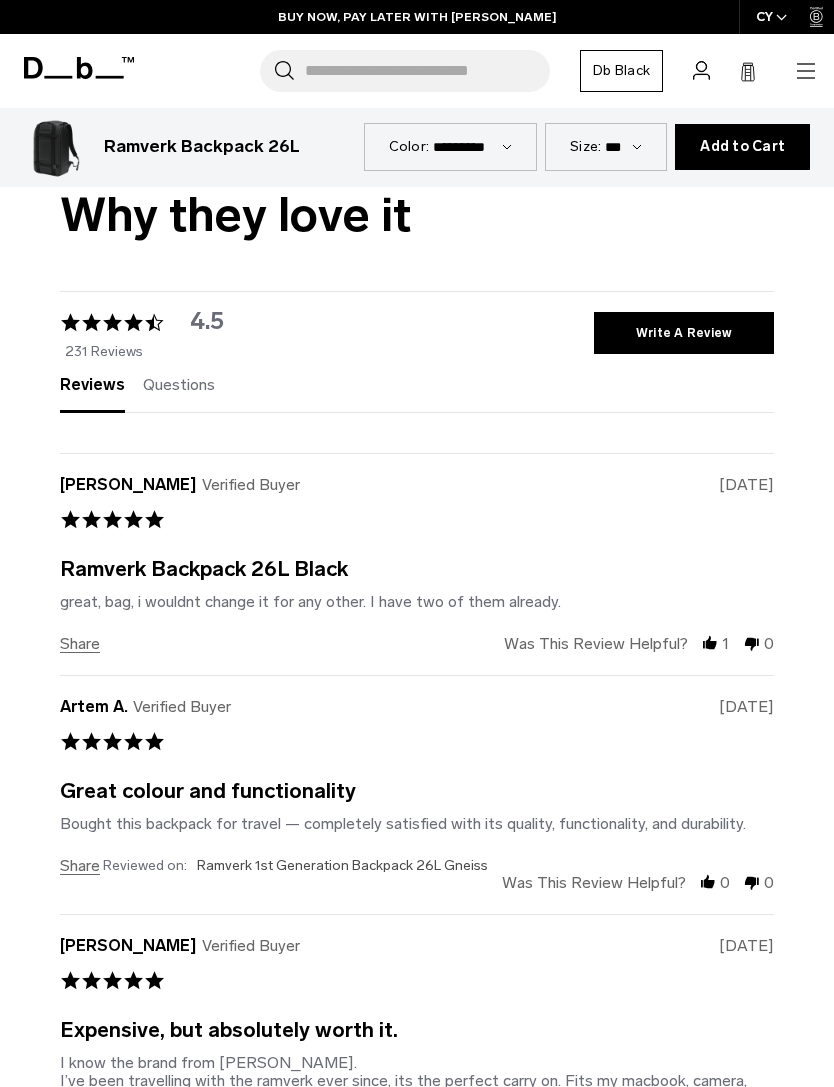 scroll, scrollTop: 4480, scrollLeft: 0, axis: vertical 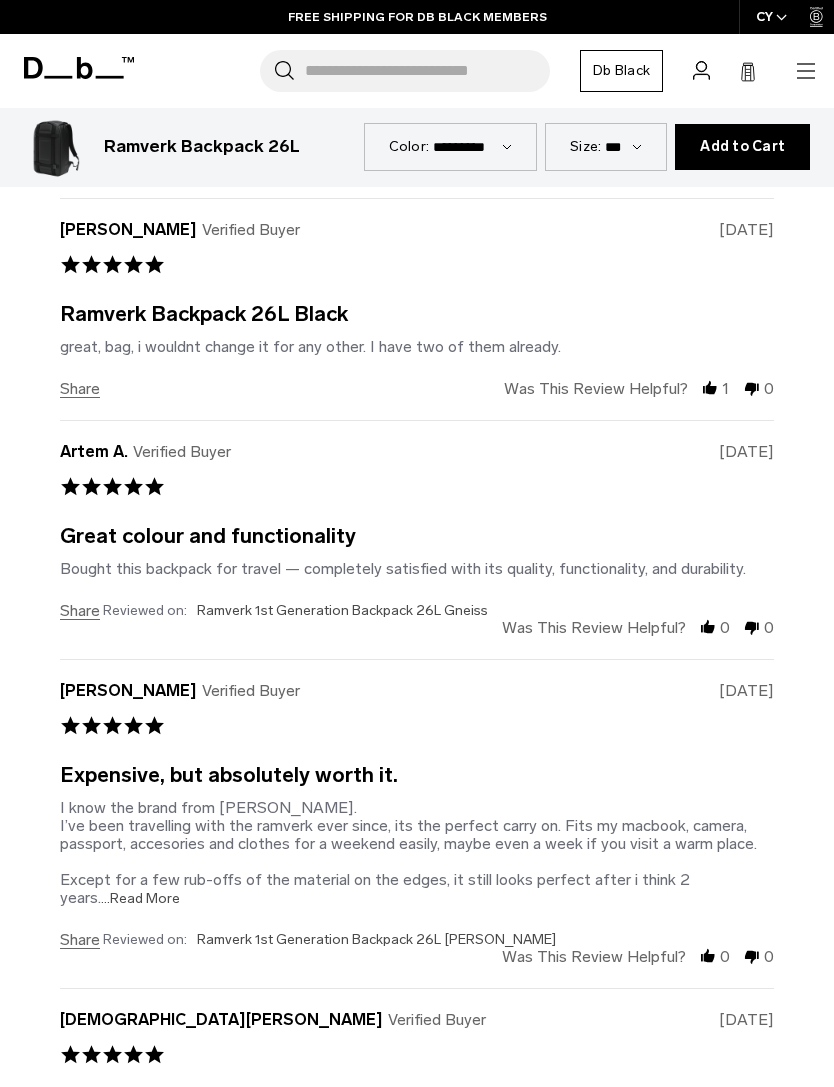 click on "...Read More" at bounding box center [140, 898] 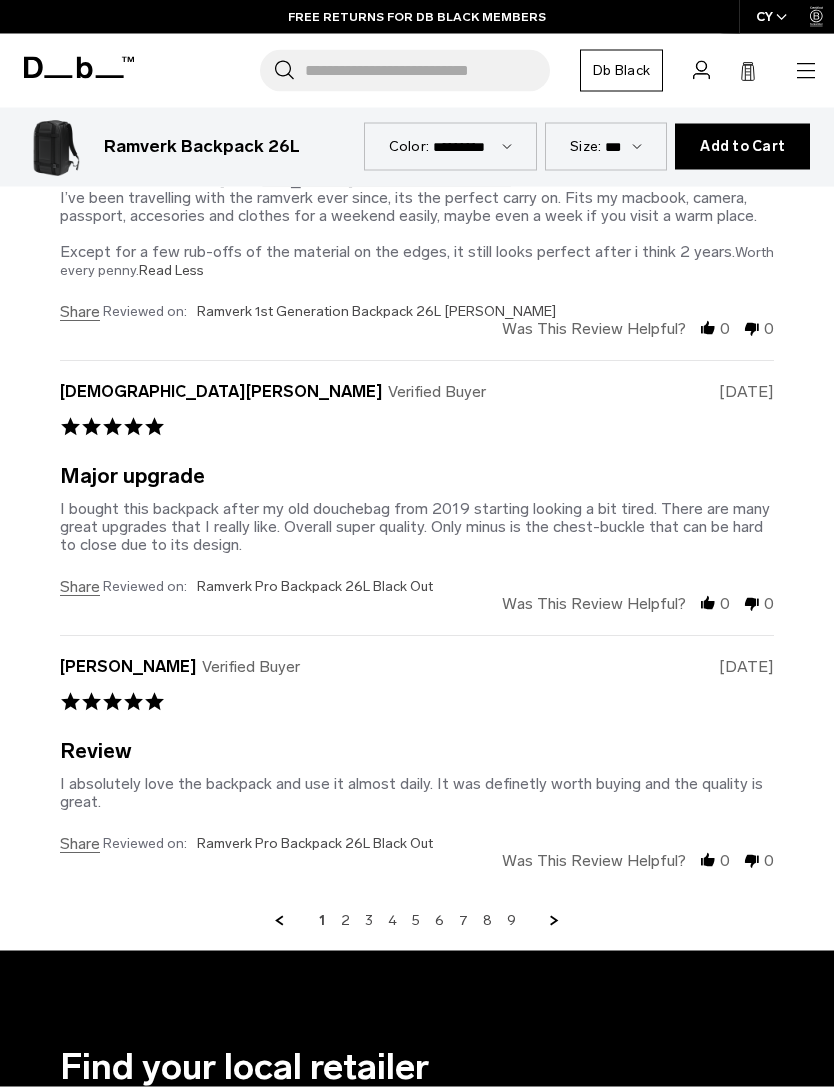 scroll, scrollTop: 5121, scrollLeft: 0, axis: vertical 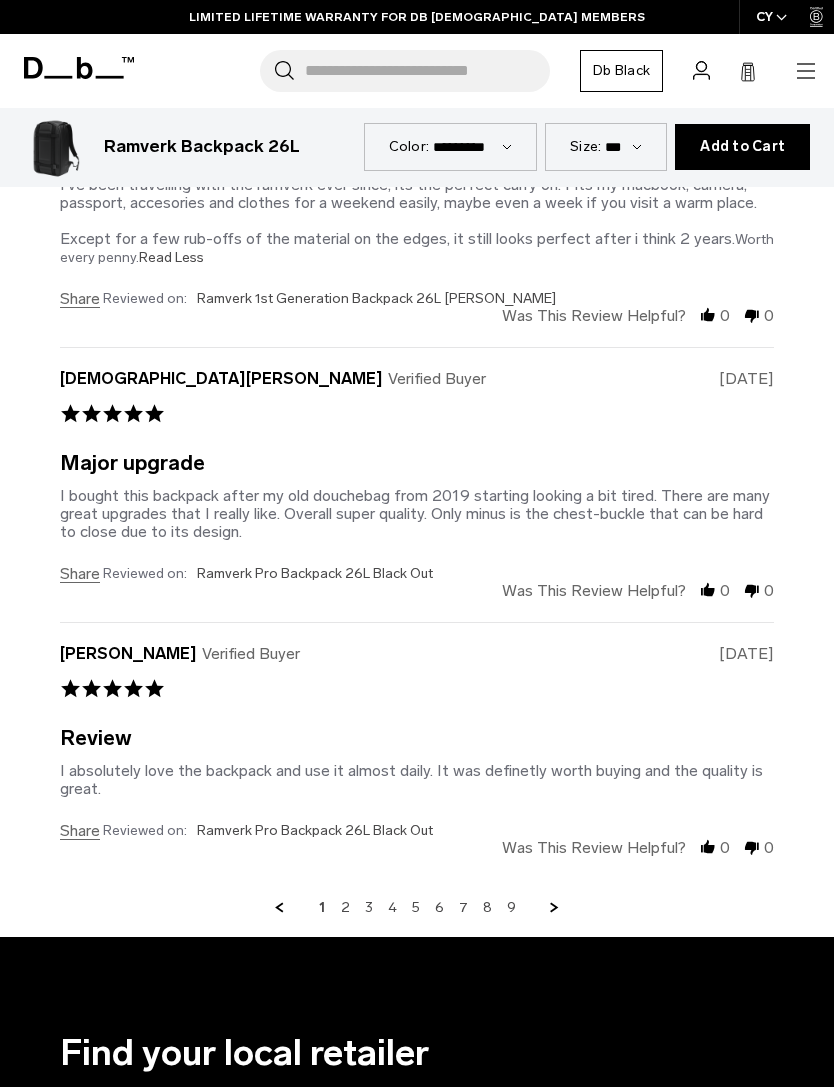 click on "2" at bounding box center (345, 908) 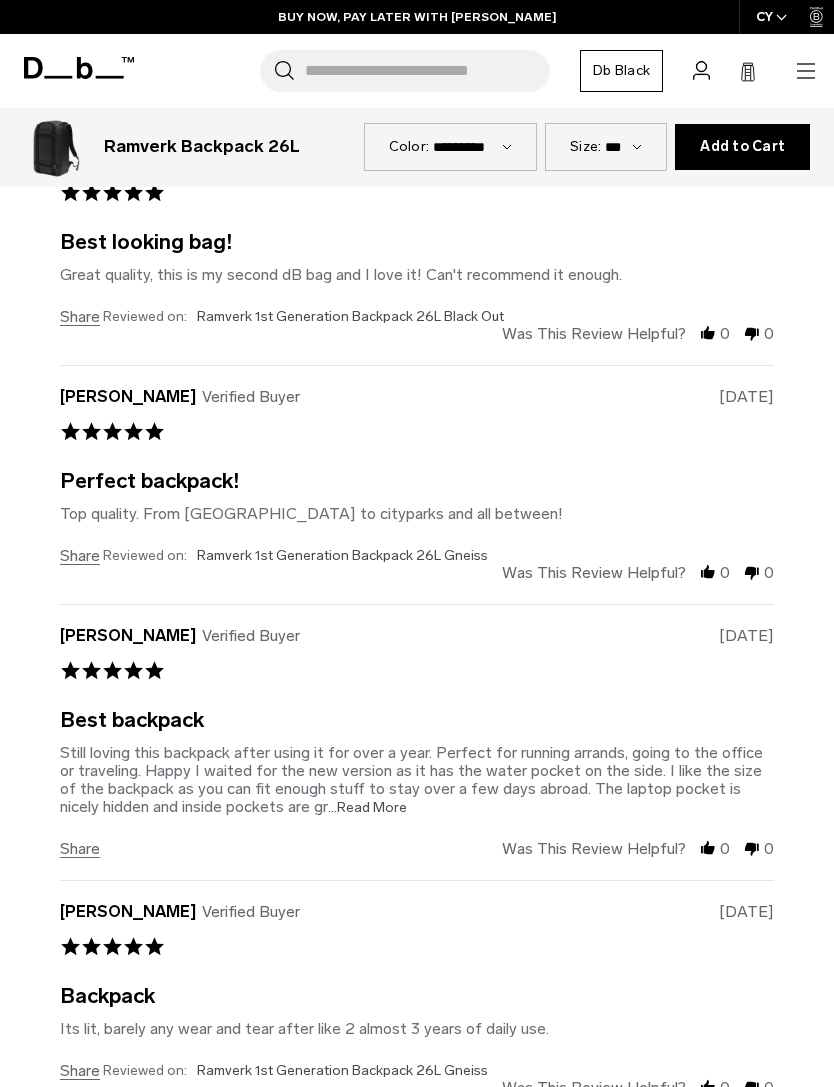 scroll, scrollTop: 4804, scrollLeft: 0, axis: vertical 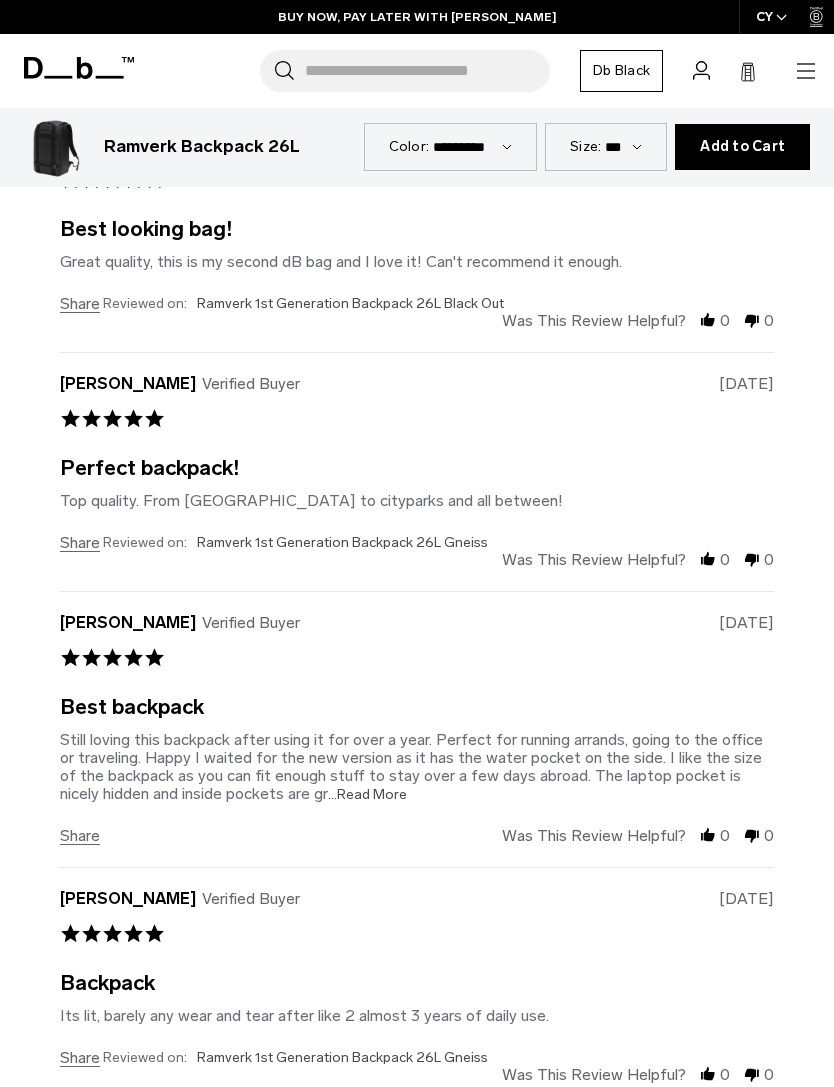 click on "Verified Reviewer            0.0 star rating
07/11/25
0 of 5 rating
0 of 5 rating" at bounding box center (417, 509) 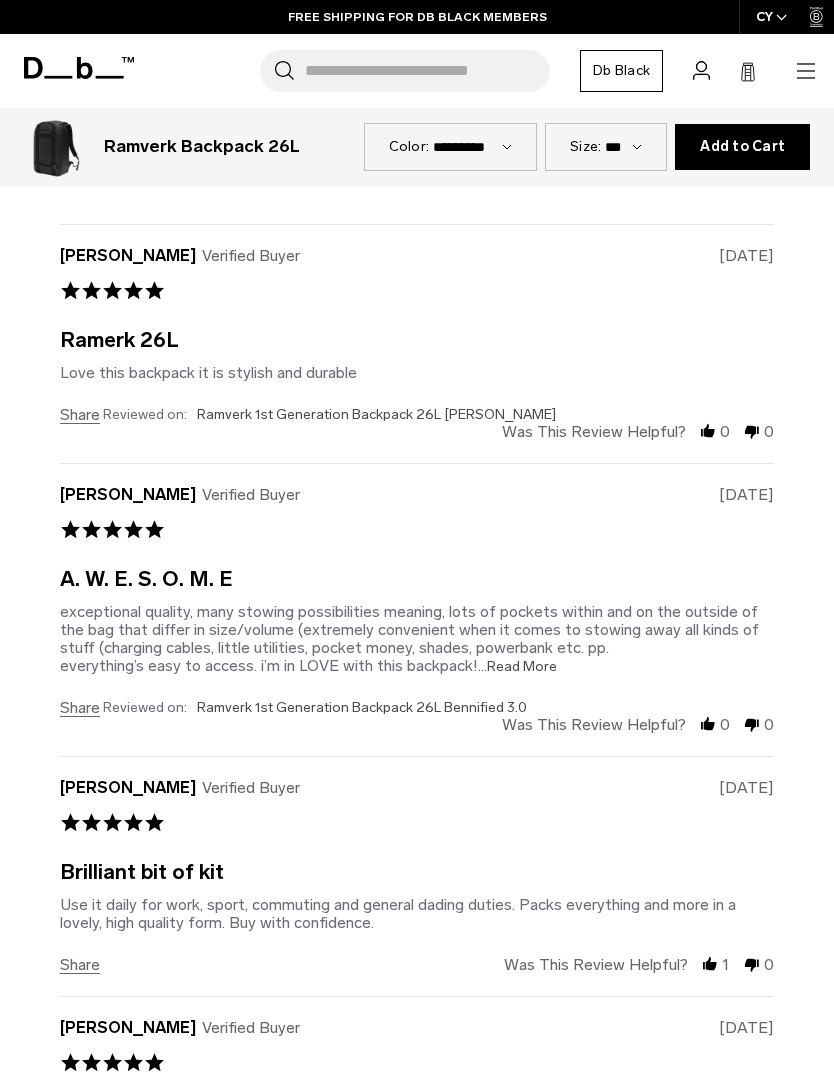 scroll, scrollTop: 5004, scrollLeft: 0, axis: vertical 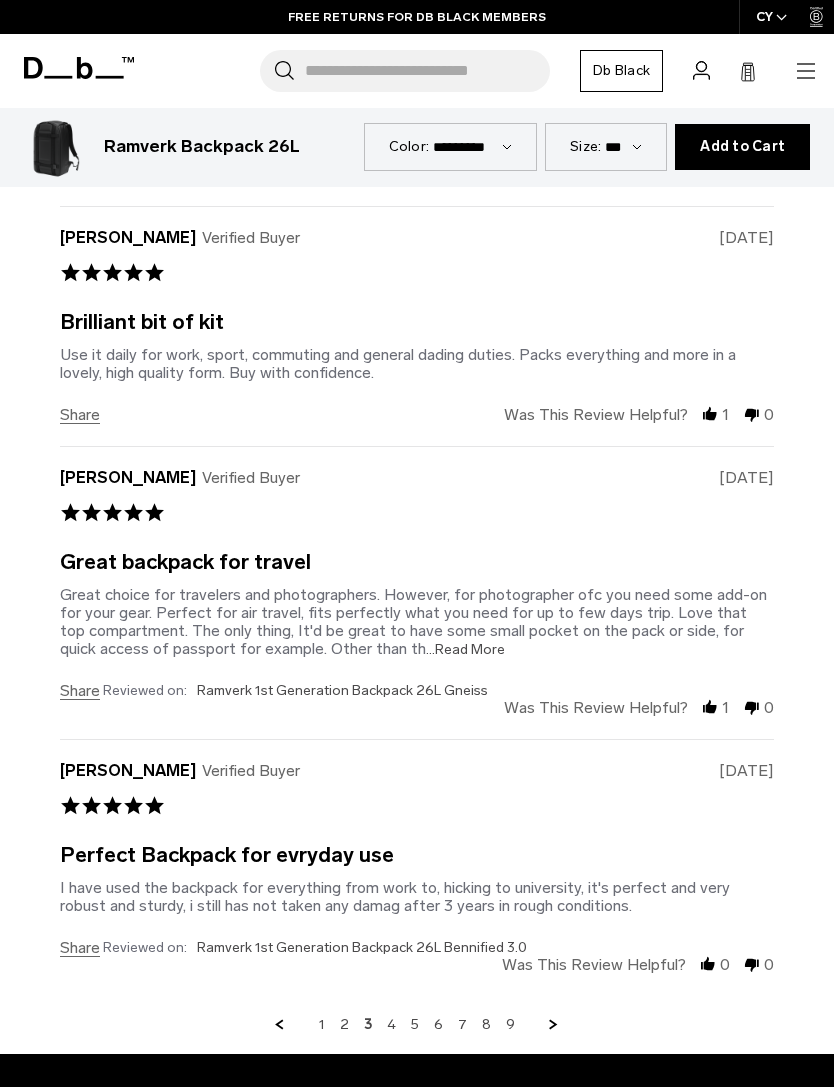 click on "4" at bounding box center (391, 1025) 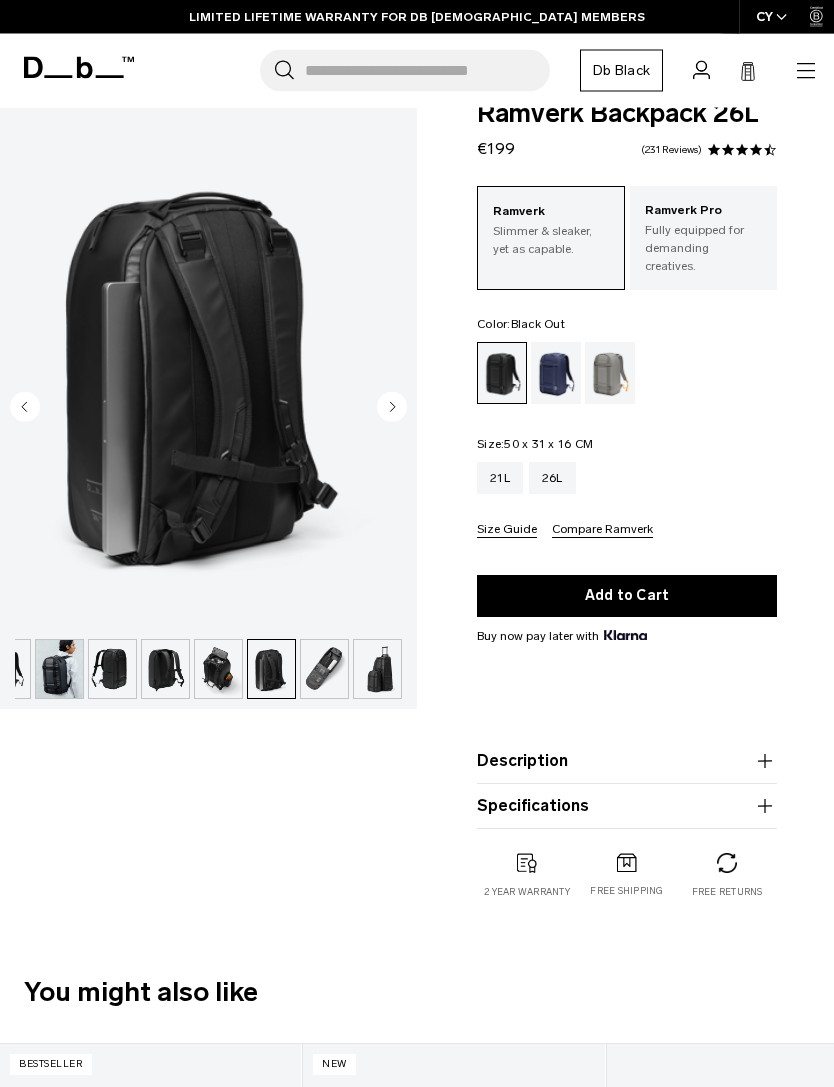scroll, scrollTop: 0, scrollLeft: 0, axis: both 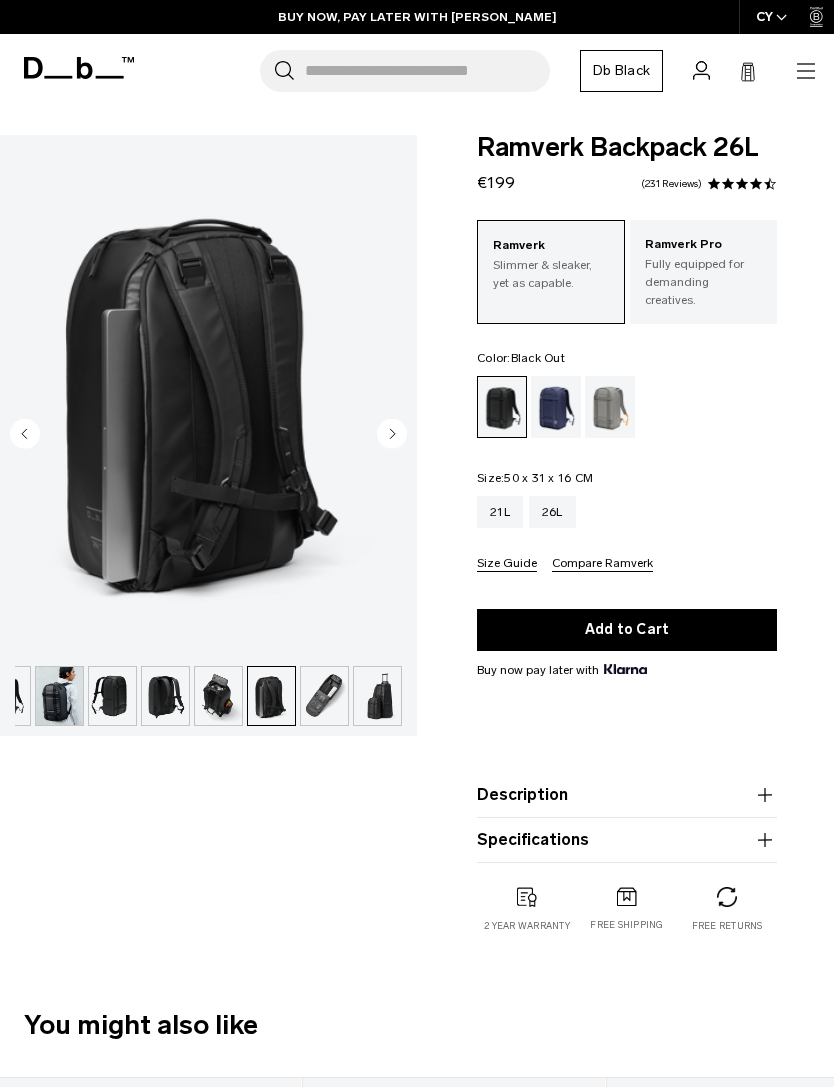 click at bounding box center (556, 407) 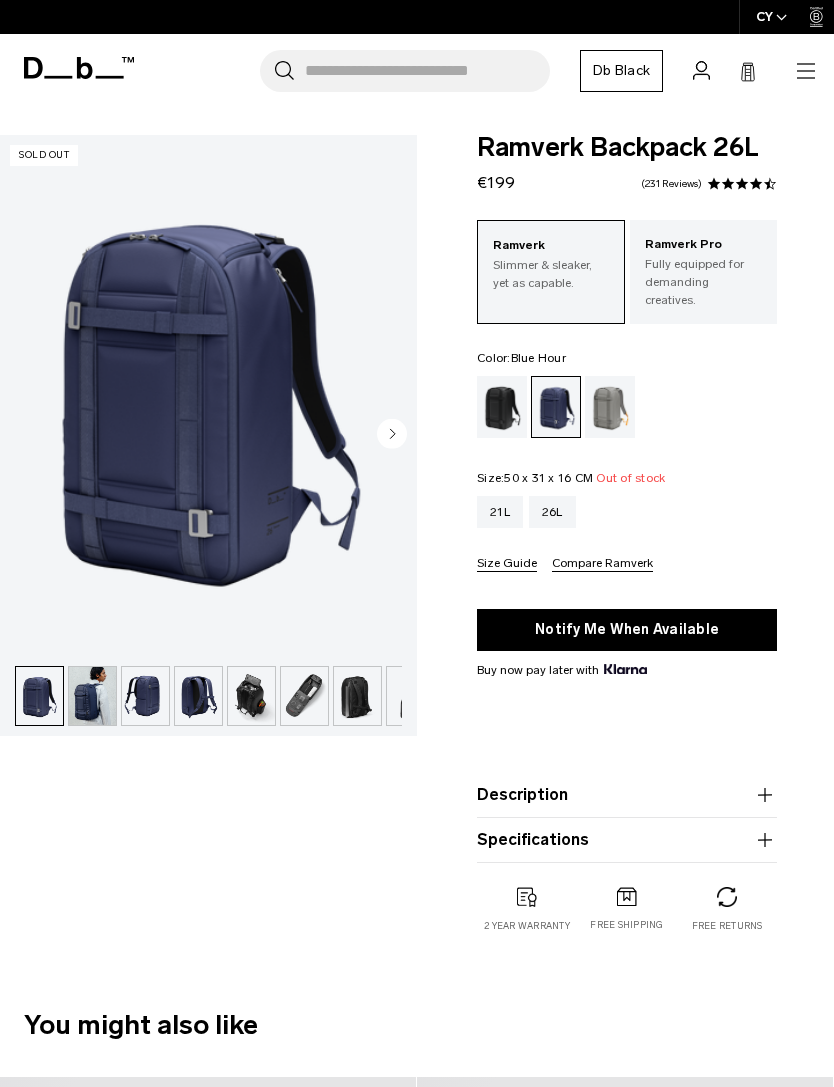 scroll, scrollTop: 0, scrollLeft: 0, axis: both 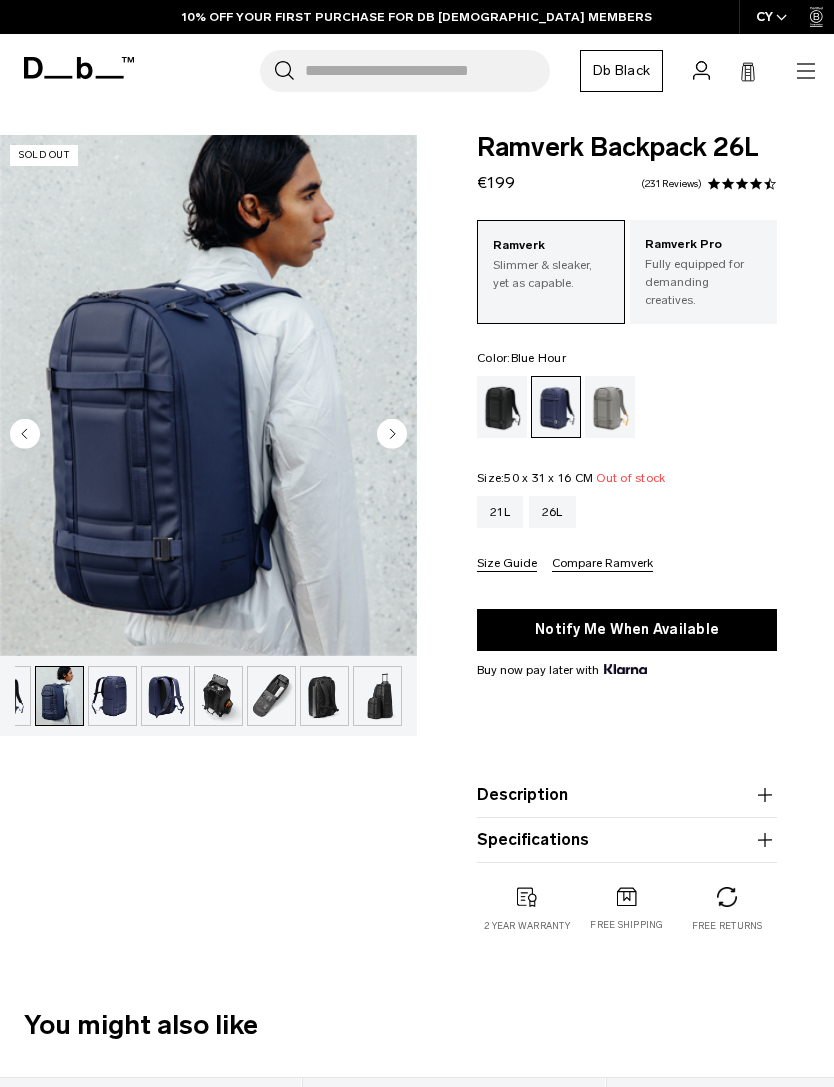 click at bounding box center [610, 407] 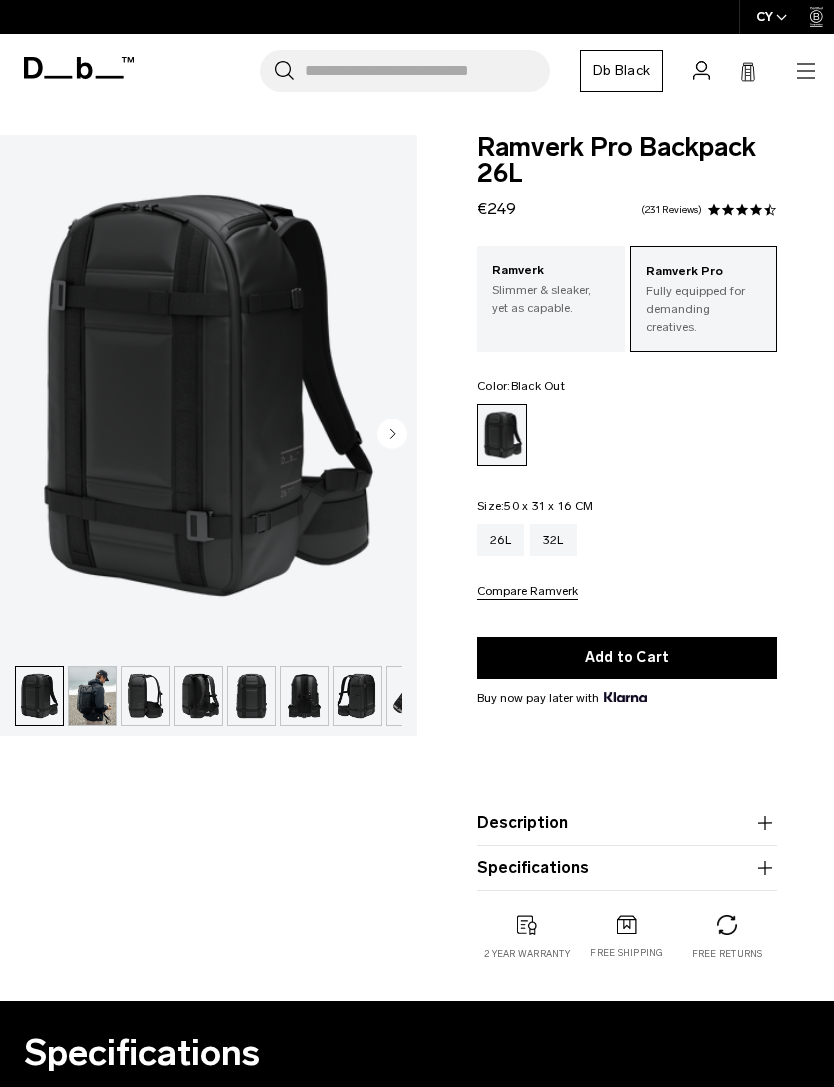 scroll, scrollTop: 108, scrollLeft: 47, axis: both 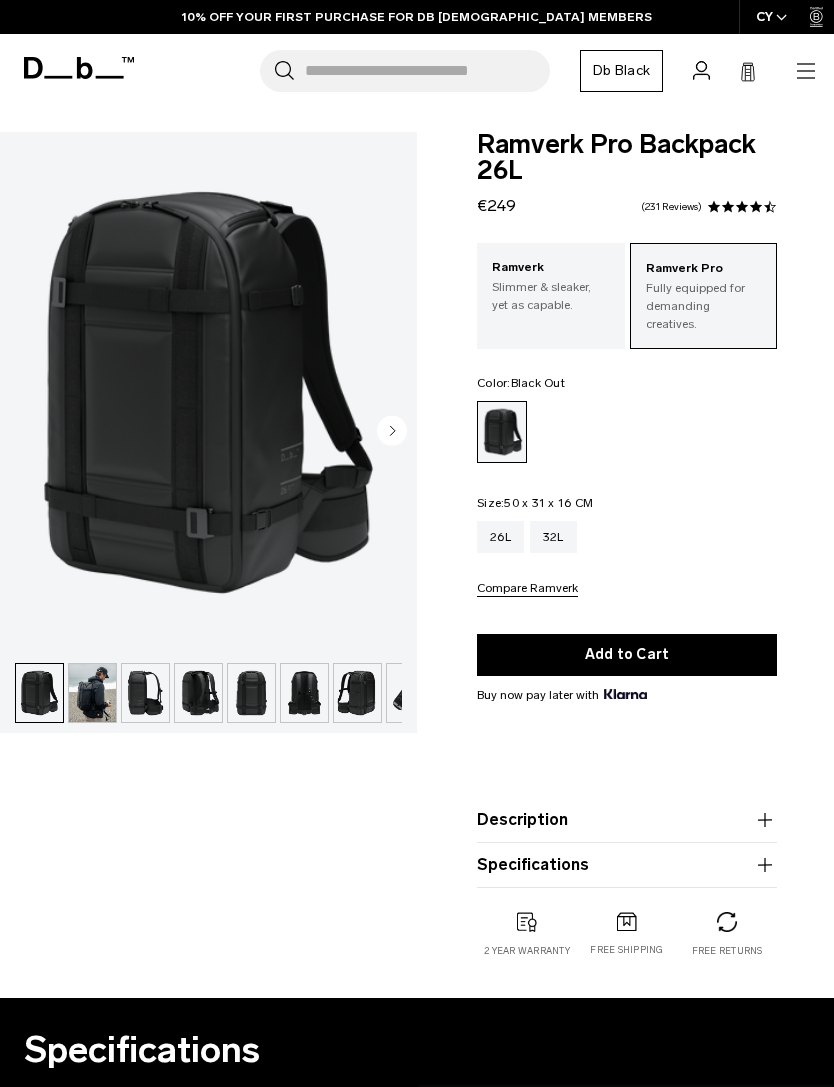 click at bounding box center [92, 693] 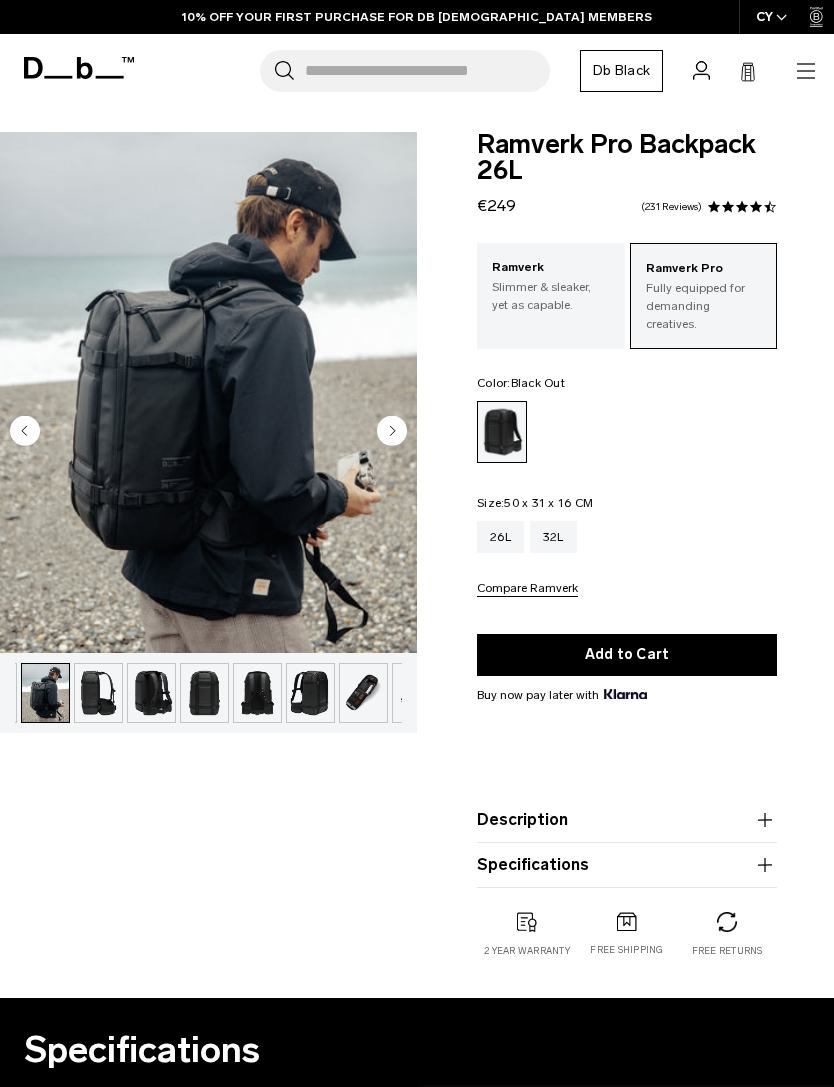 scroll, scrollTop: 0, scrollLeft: 53, axis: horizontal 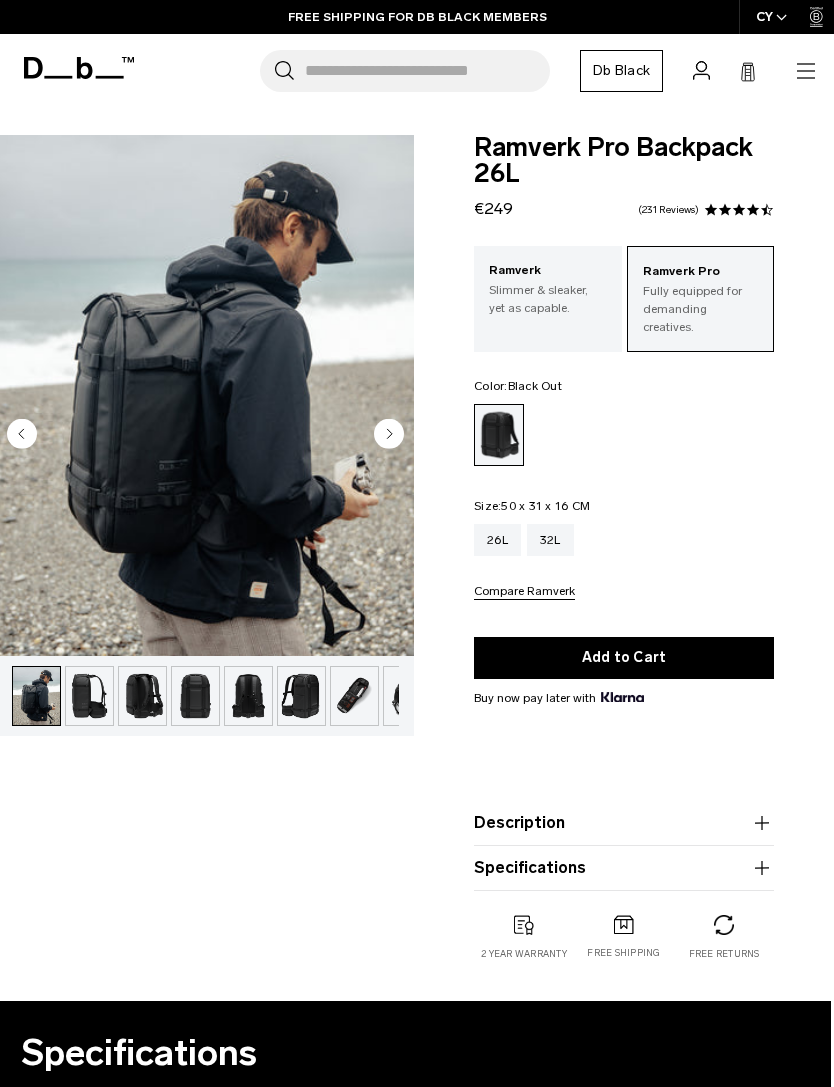 click at bounding box center (142, 696) 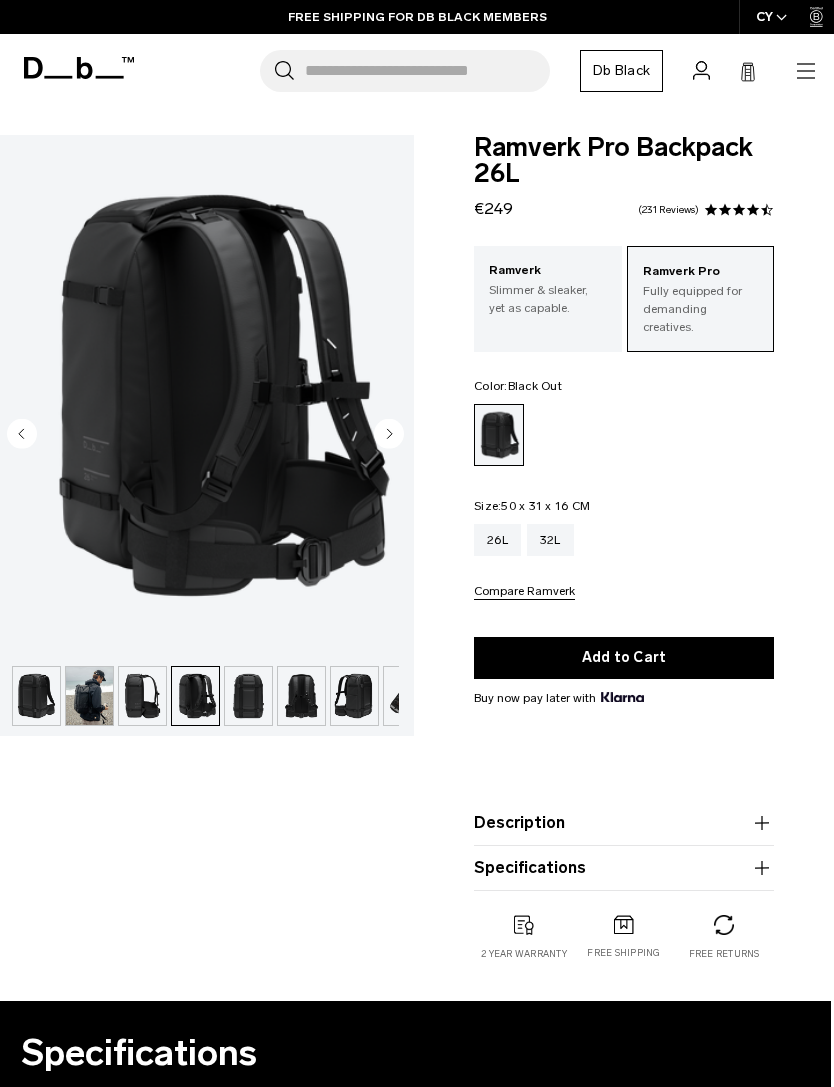 scroll, scrollTop: 0, scrollLeft: 0, axis: both 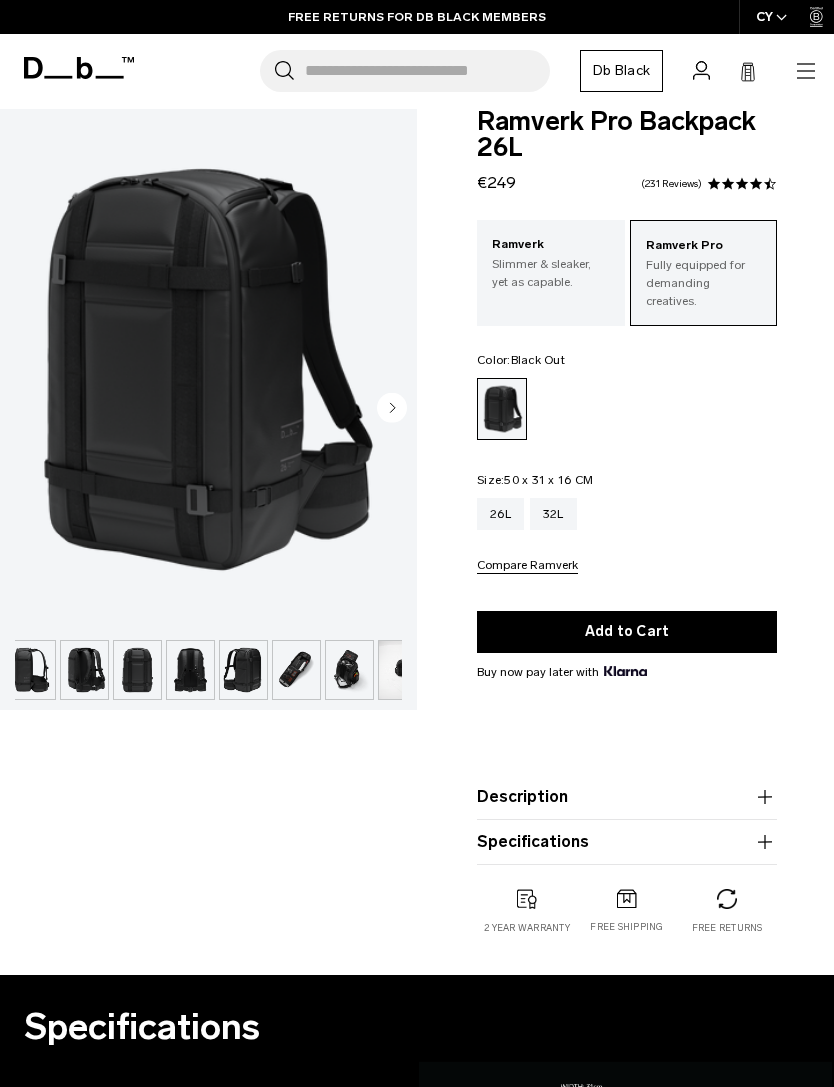click at bounding box center (243, 670) 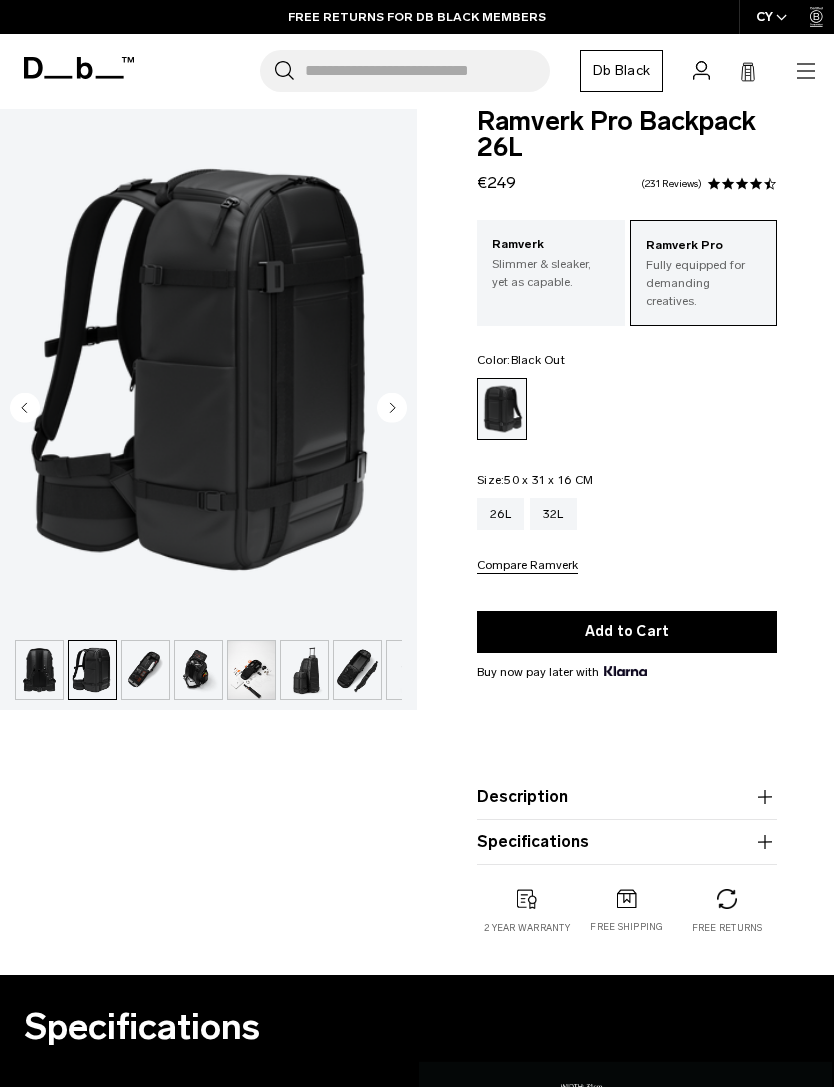 scroll, scrollTop: 0, scrollLeft: 298, axis: horizontal 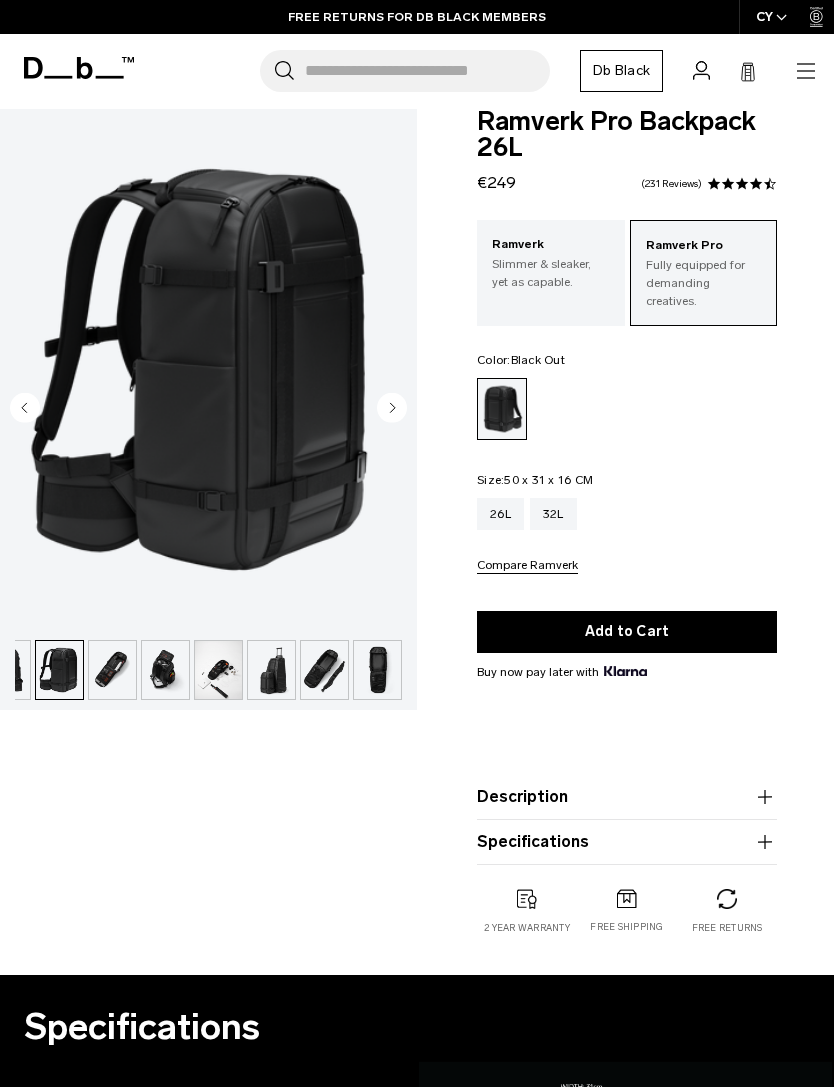 click at bounding box center [165, 670] 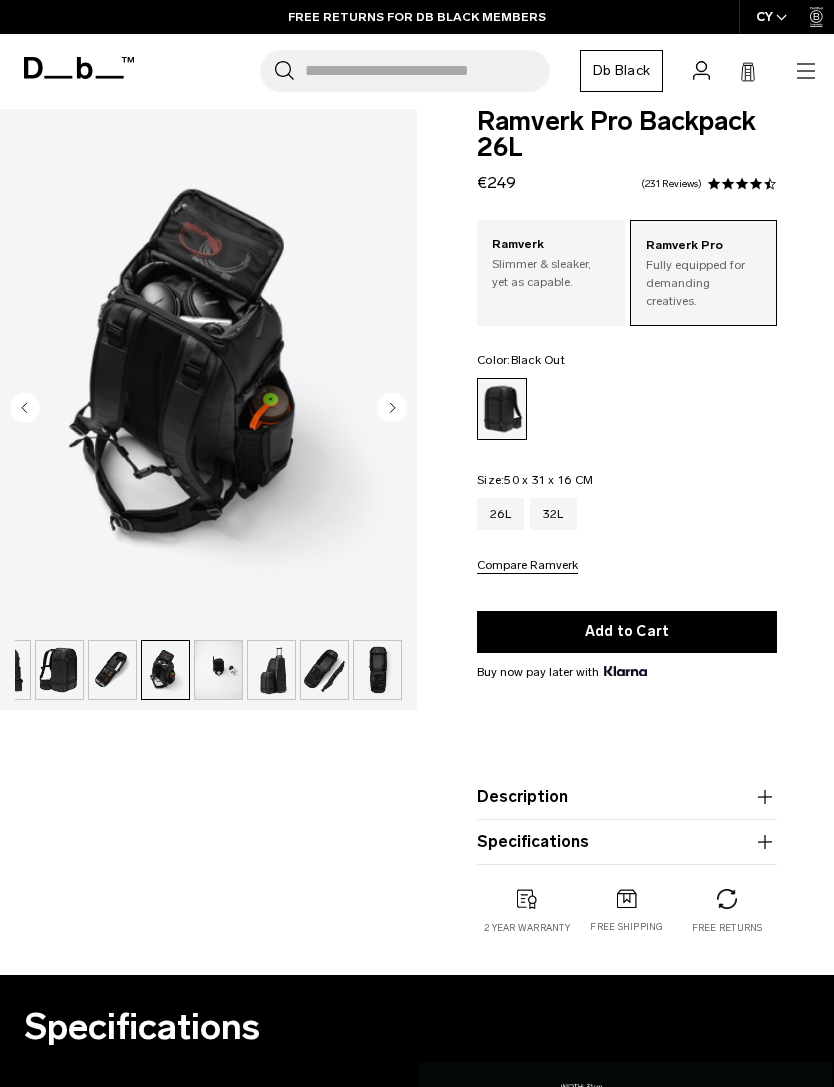 click at bounding box center (112, 670) 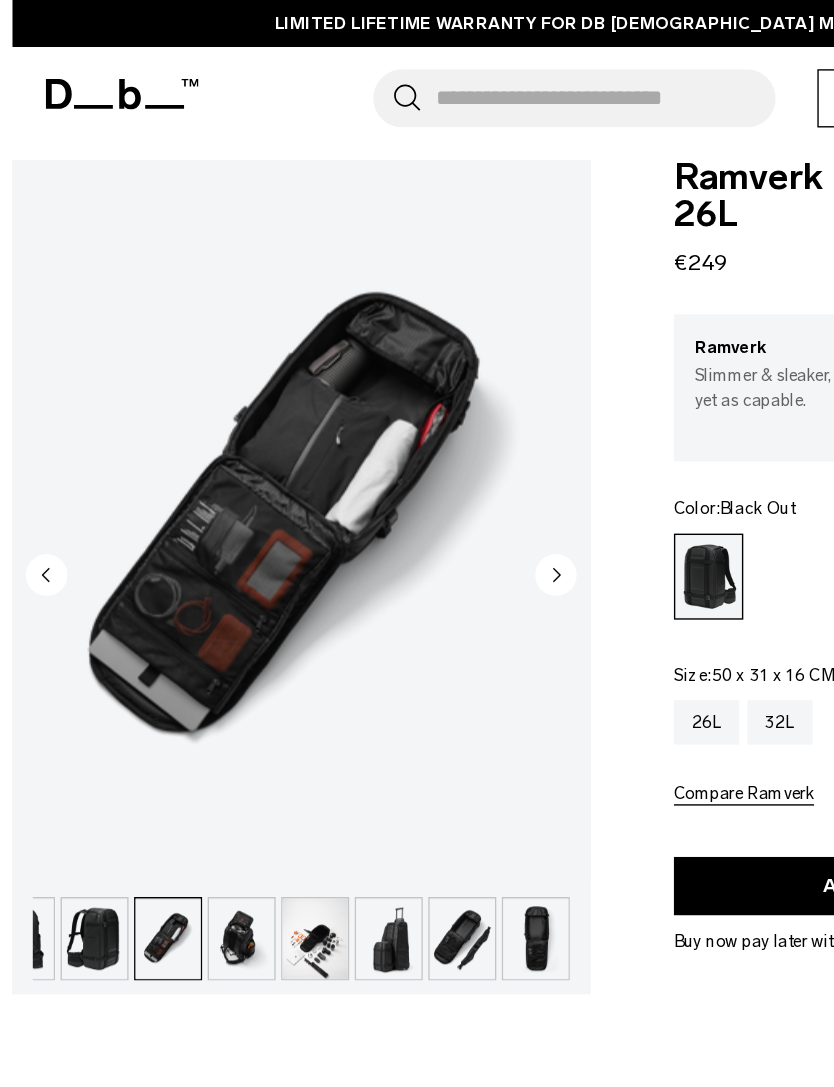 scroll, scrollTop: 0, scrollLeft: 0, axis: both 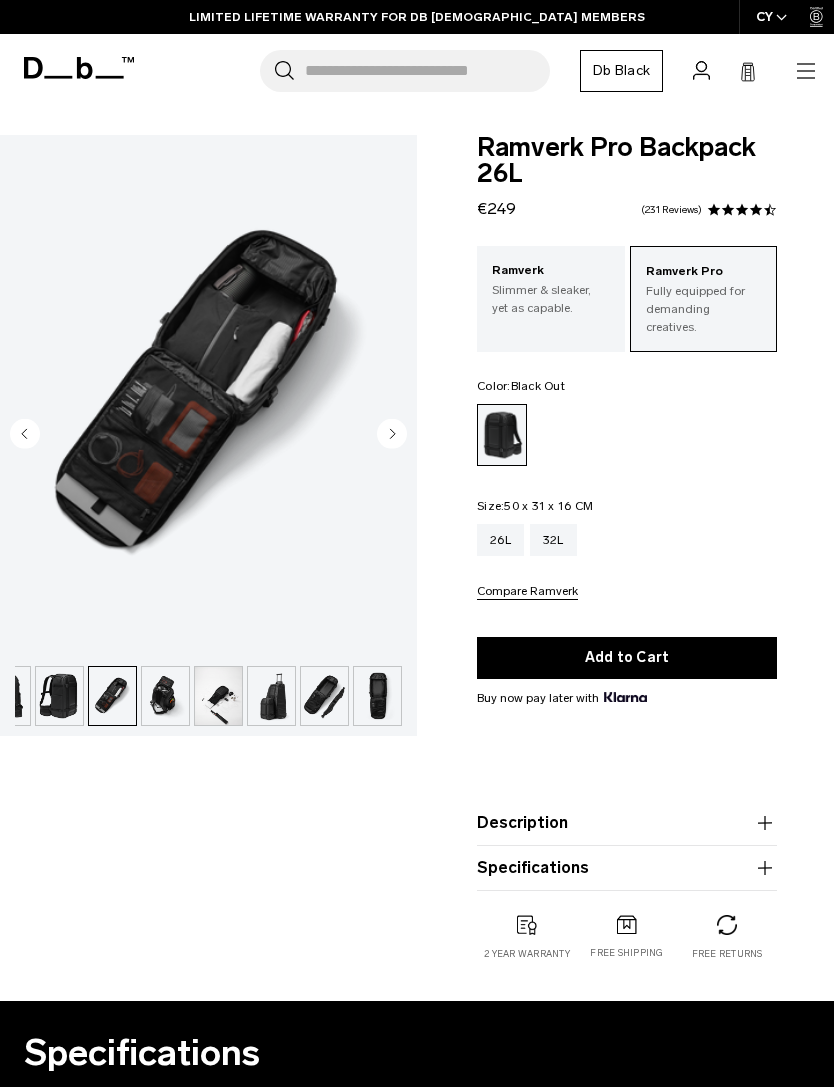 click at bounding box center [165, 696] 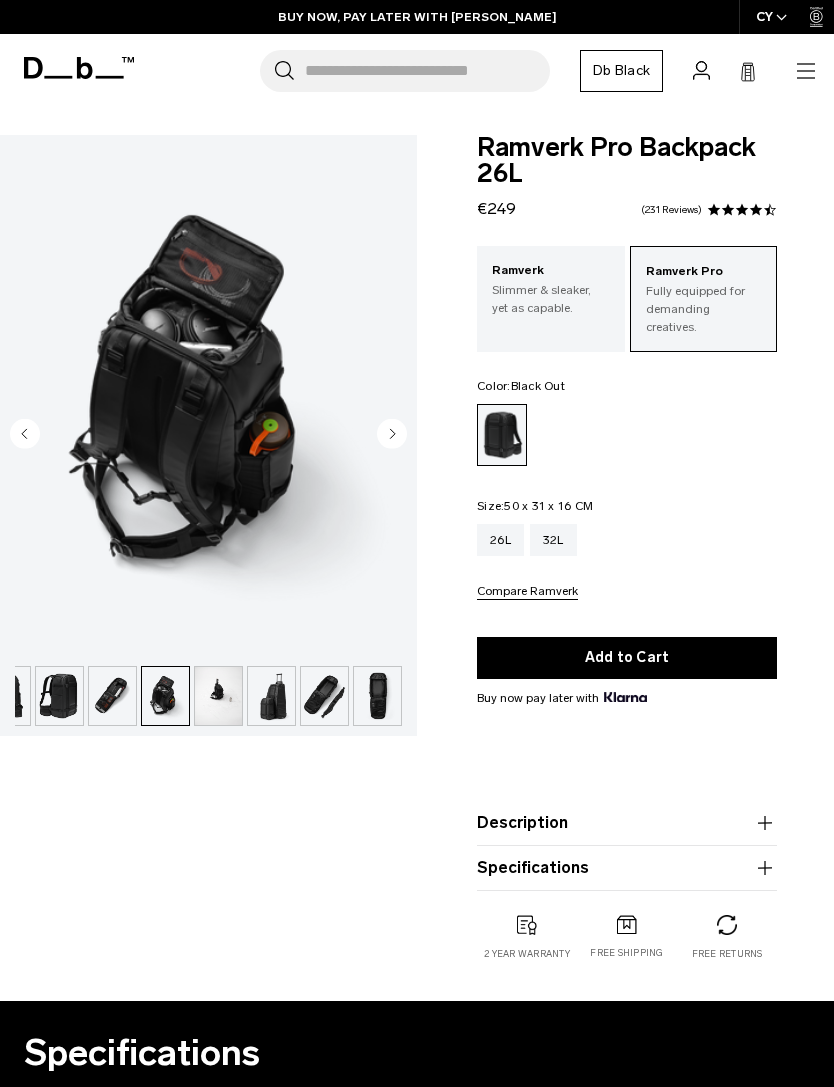 click at bounding box center (218, 696) 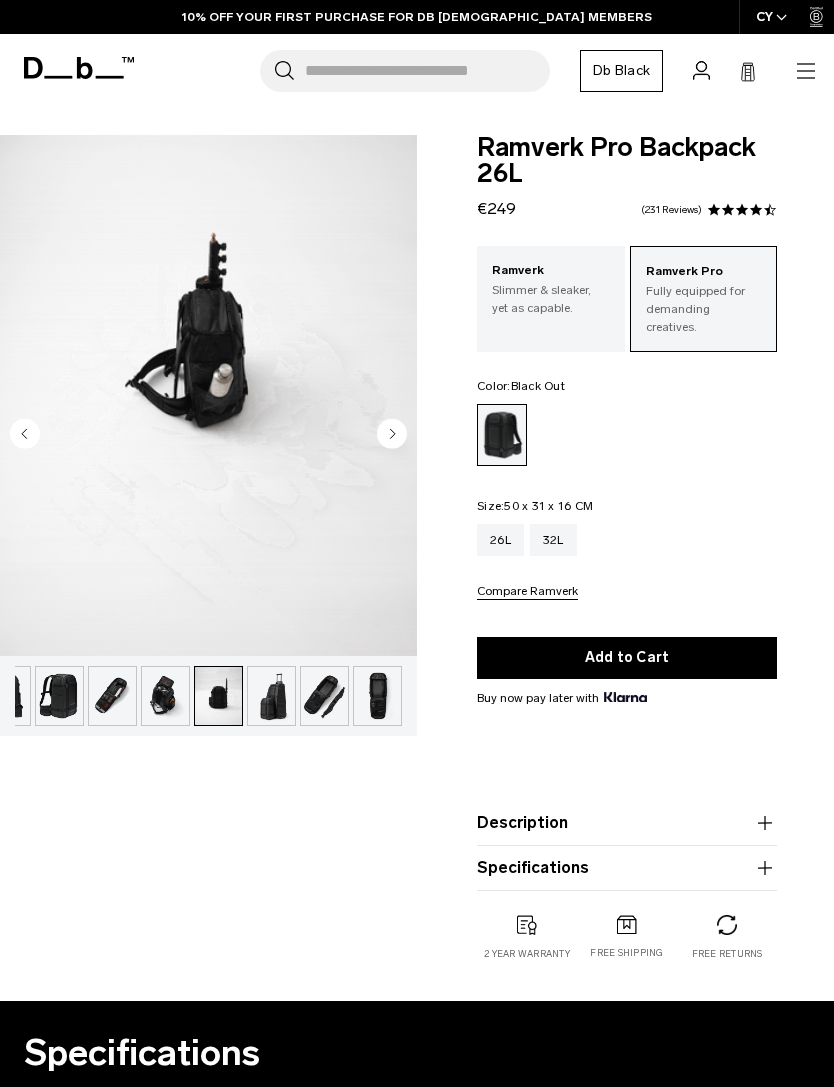 click at bounding box center [271, 696] 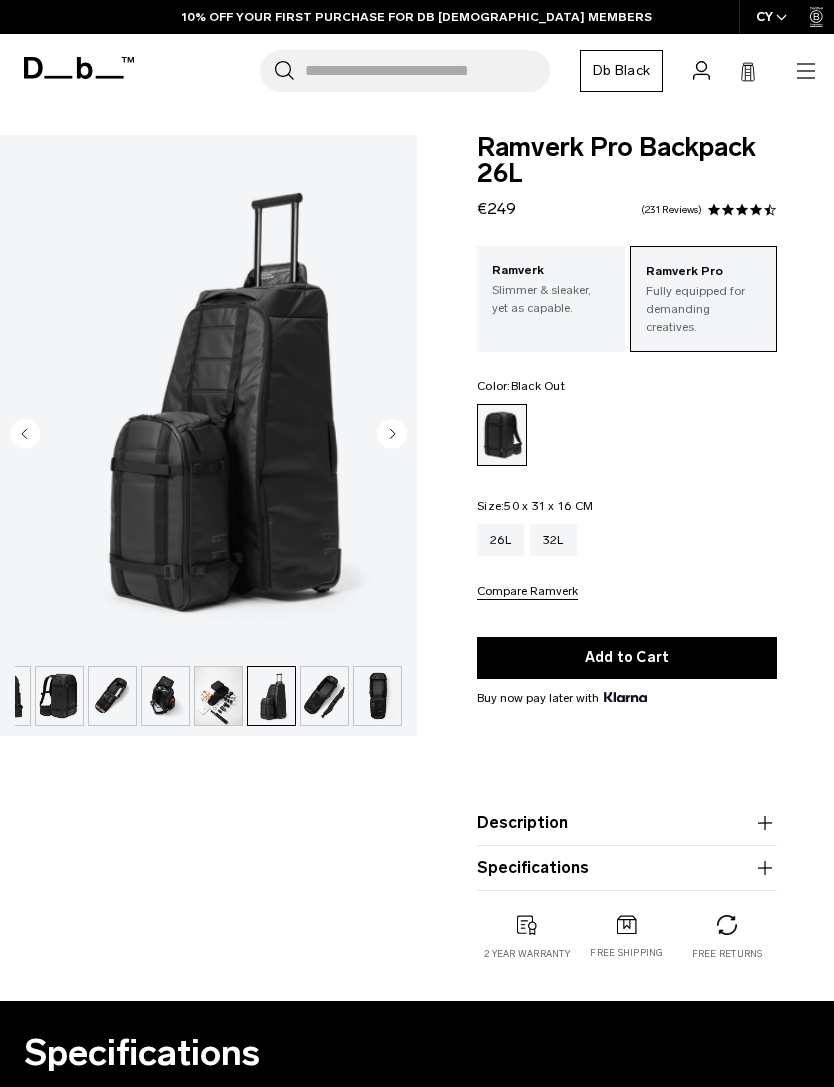 click at bounding box center (324, 696) 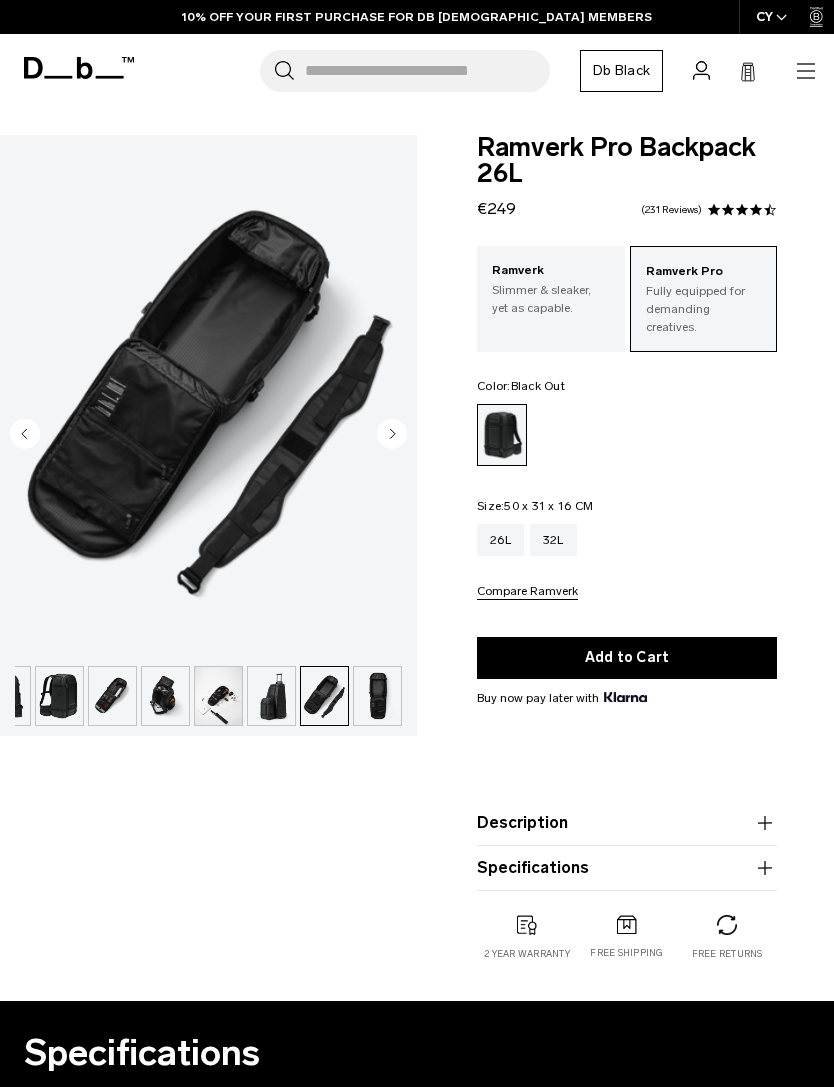 click at bounding box center [324, 696] 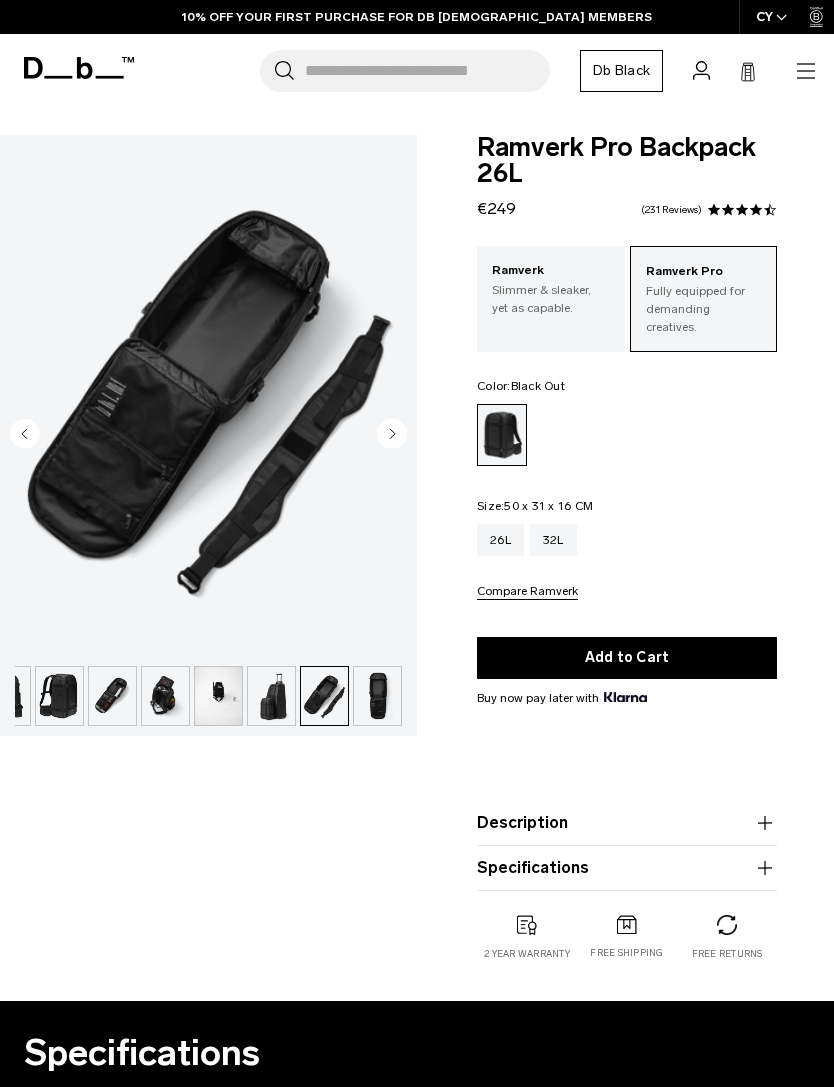scroll, scrollTop: 0, scrollLeft: 3, axis: horizontal 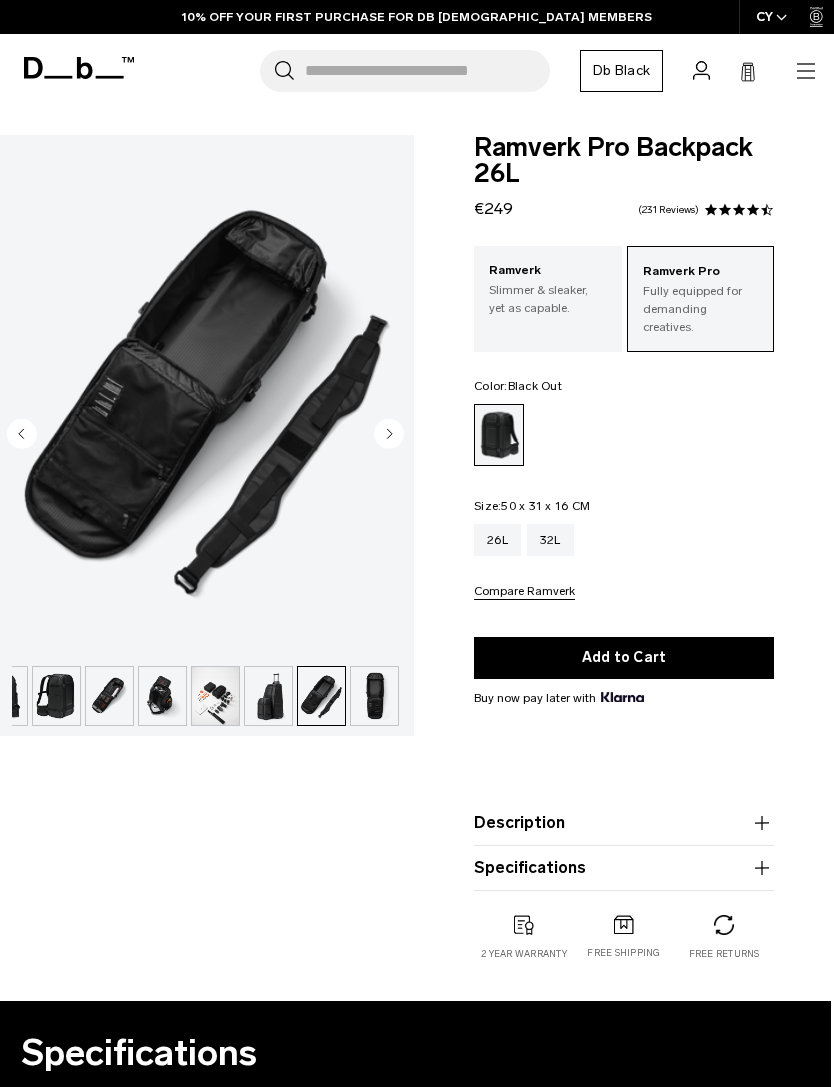 click at bounding box center (374, 696) 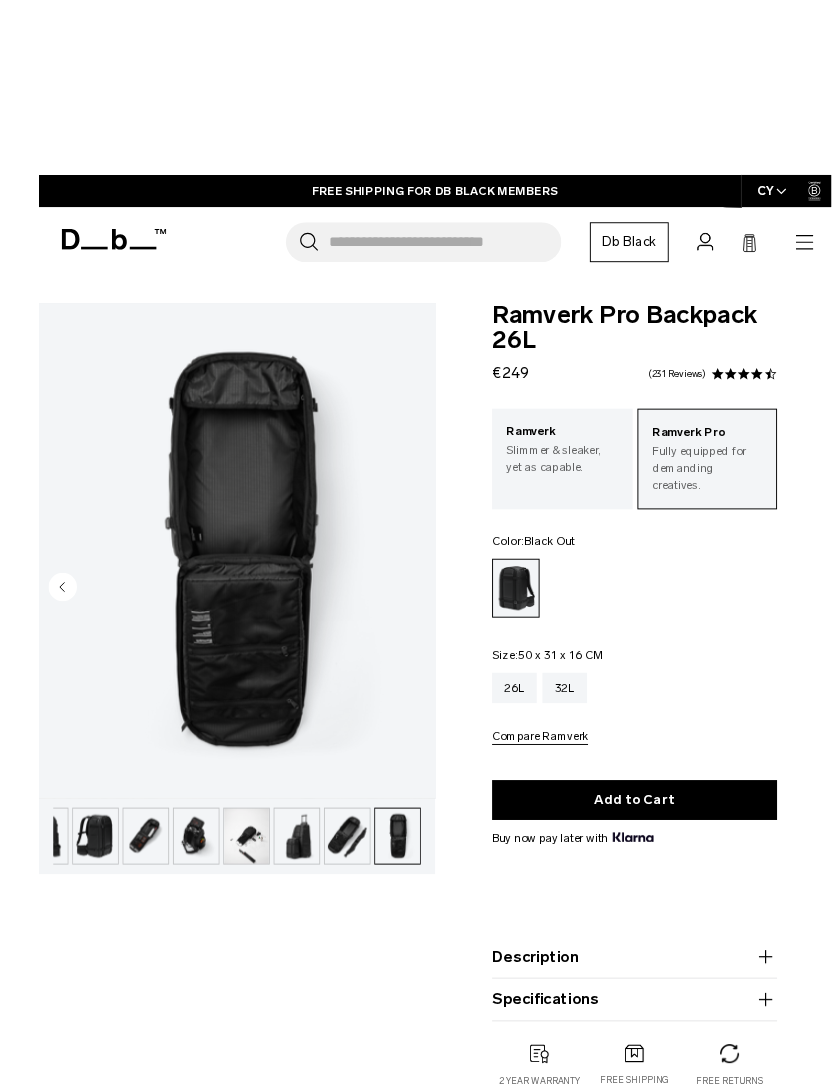 scroll, scrollTop: 0, scrollLeft: 3, axis: horizontal 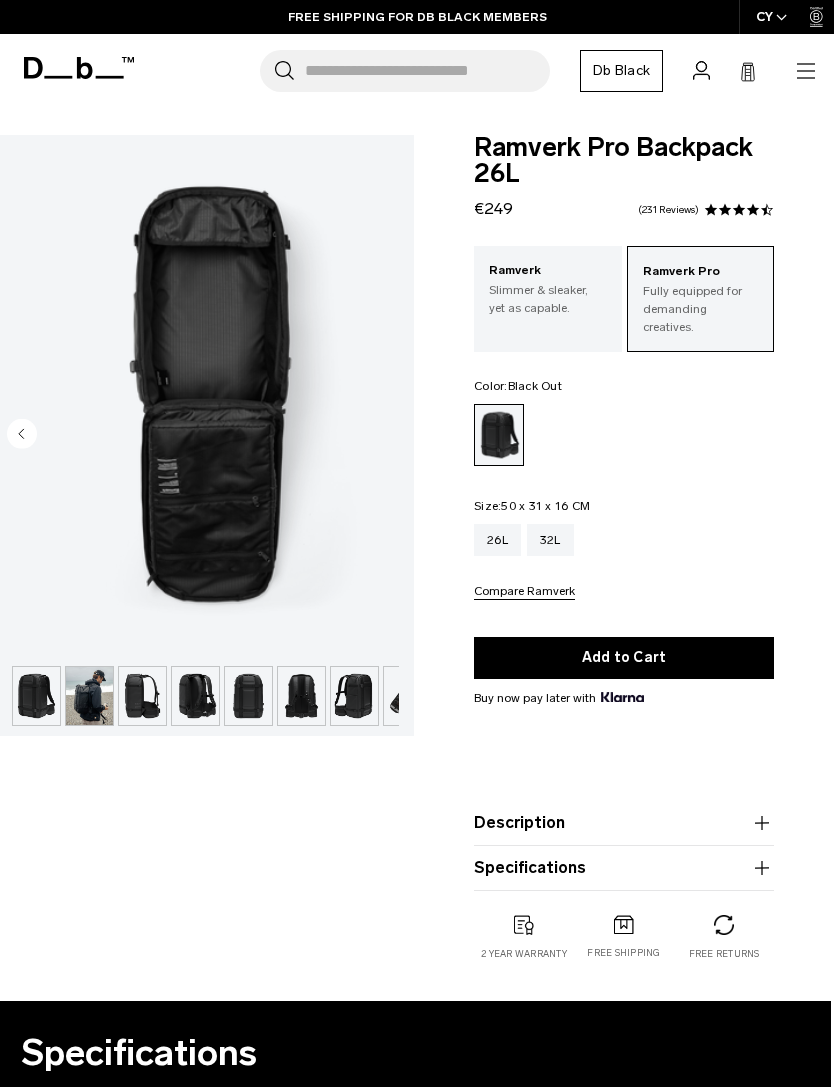 click at bounding box center [89, 696] 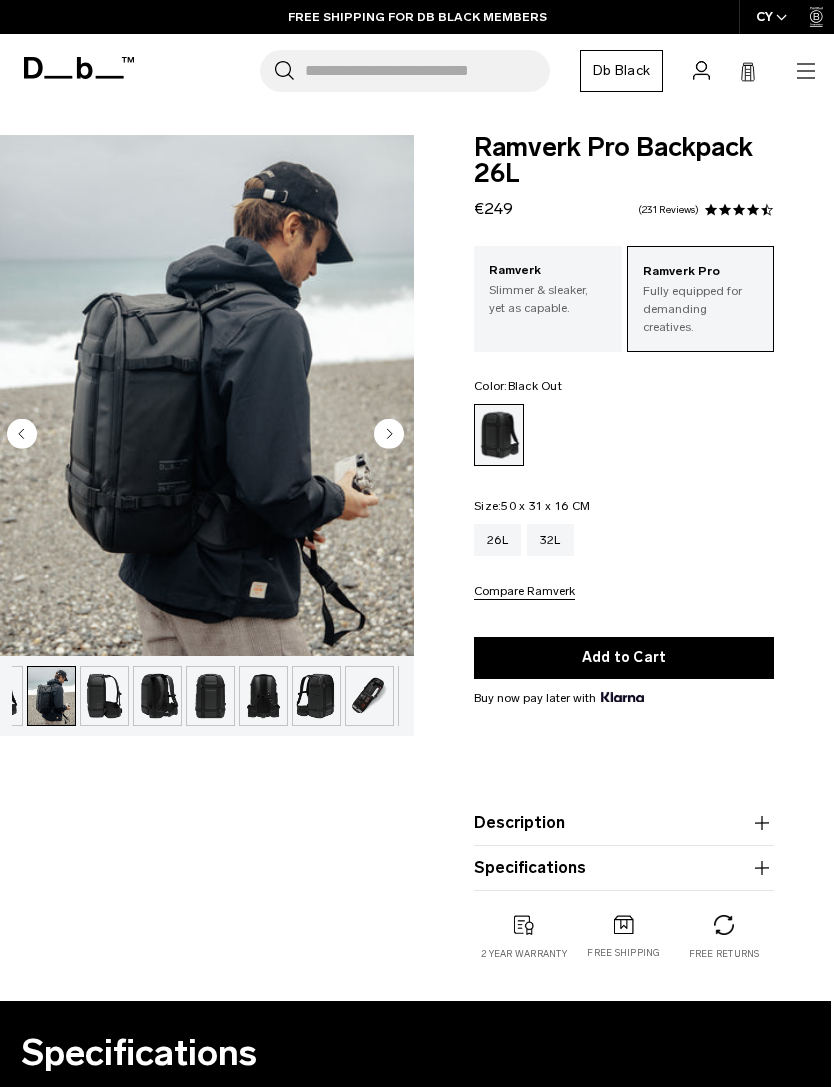 scroll, scrollTop: 0, scrollLeft: 53, axis: horizontal 